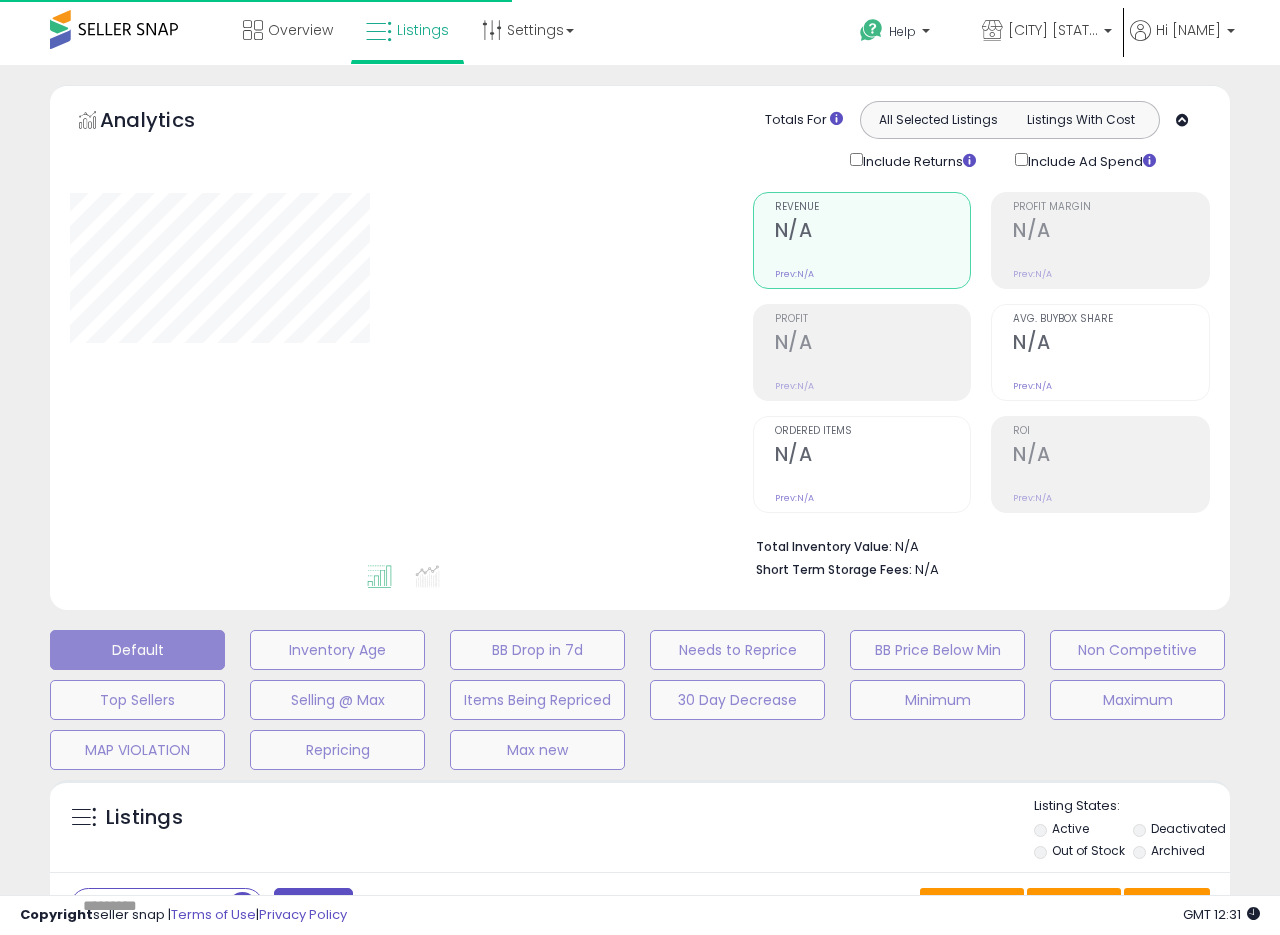 type on "**********" 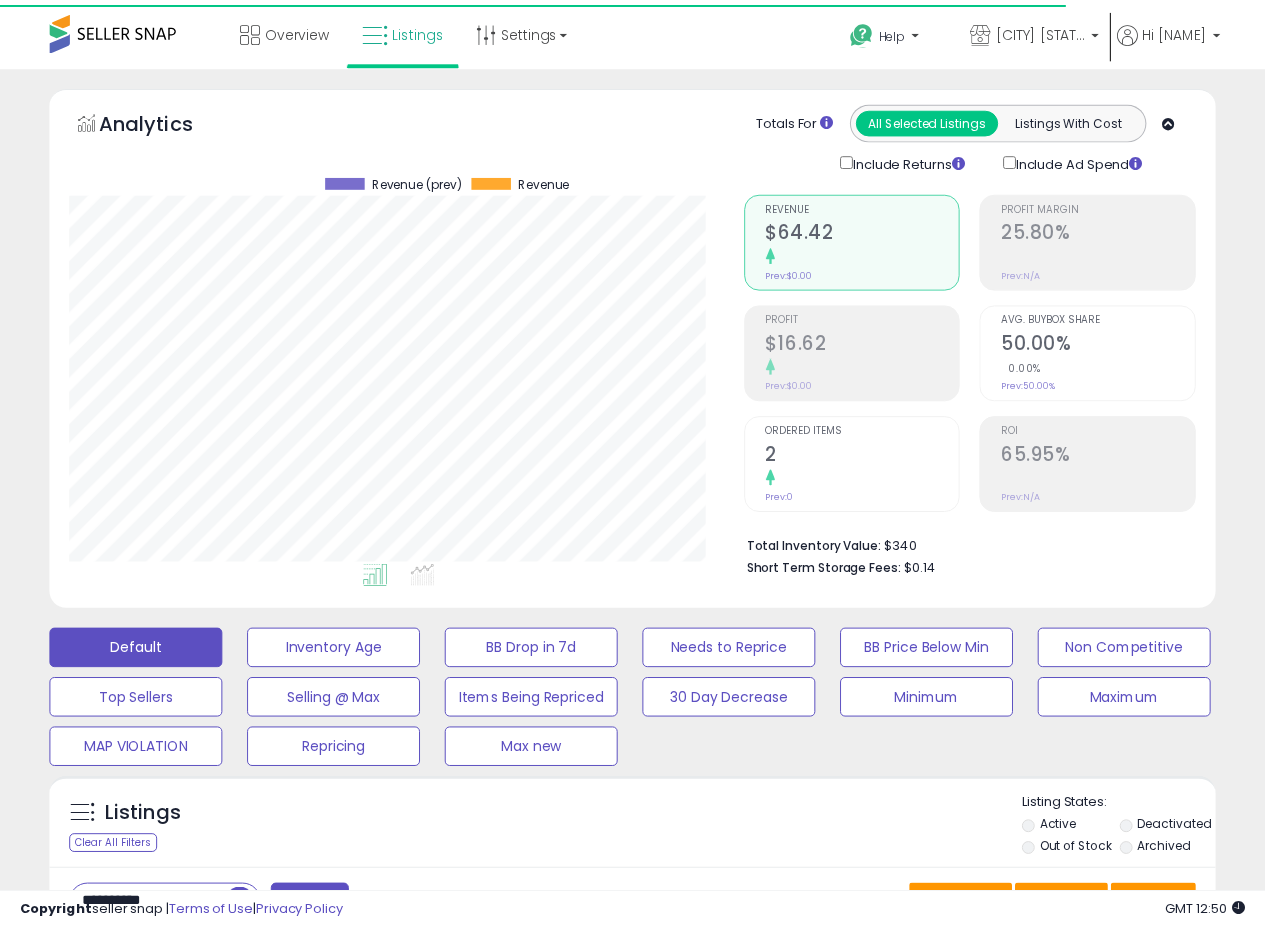 scroll, scrollTop: 0, scrollLeft: 0, axis: both 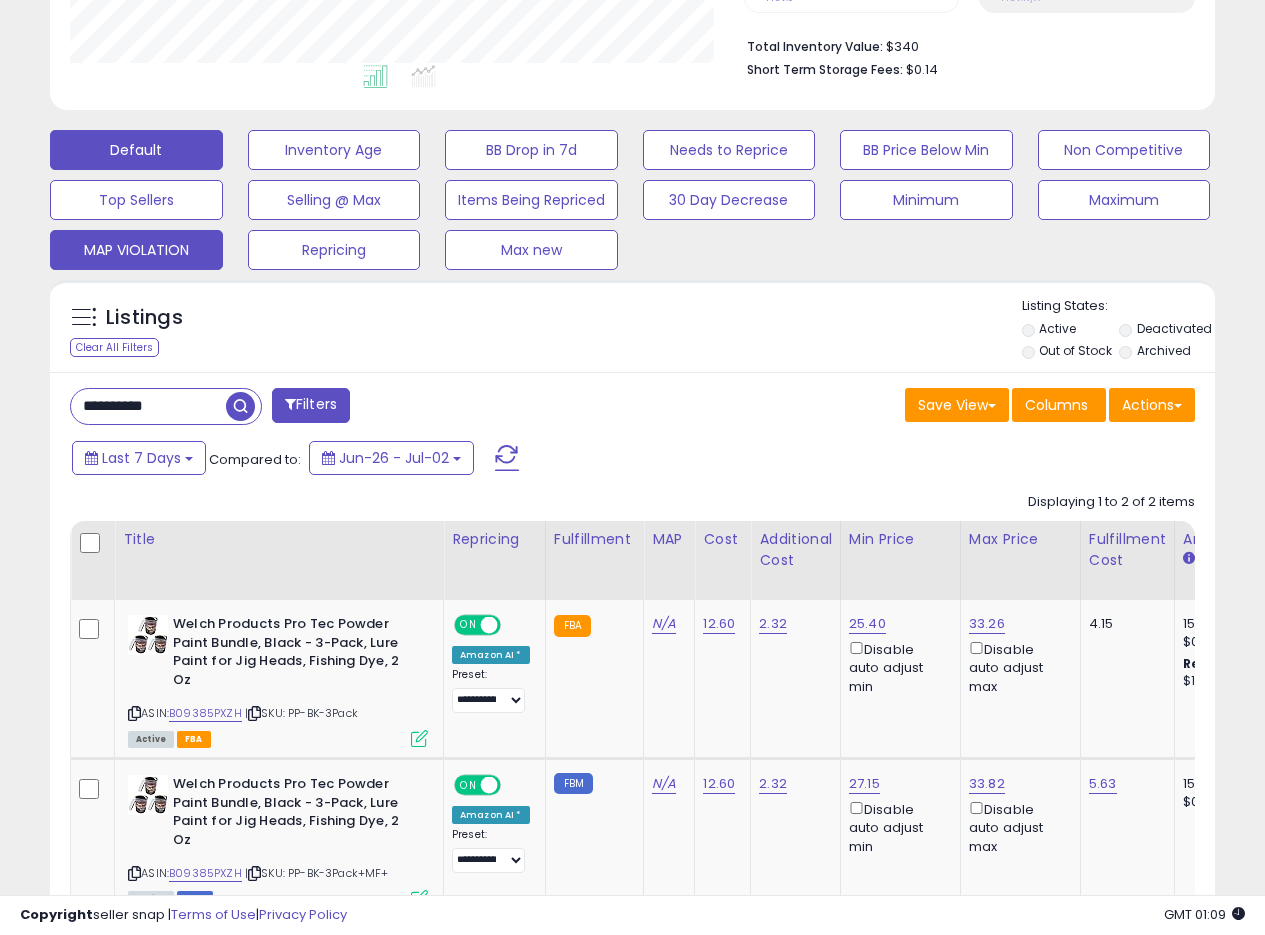 click on "MAP VIOLATION" at bounding box center [334, 150] 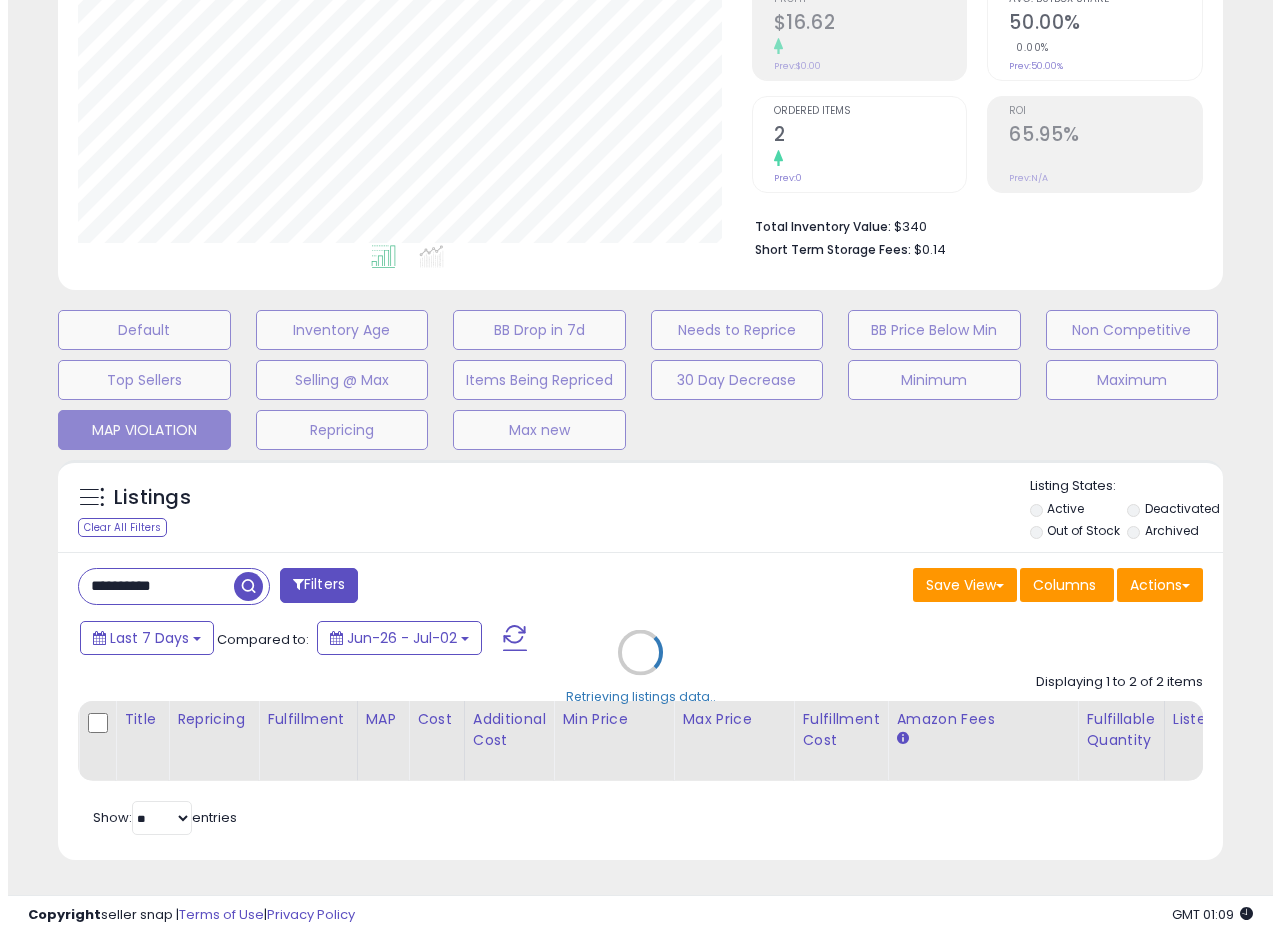 scroll, scrollTop: 335, scrollLeft: 0, axis: vertical 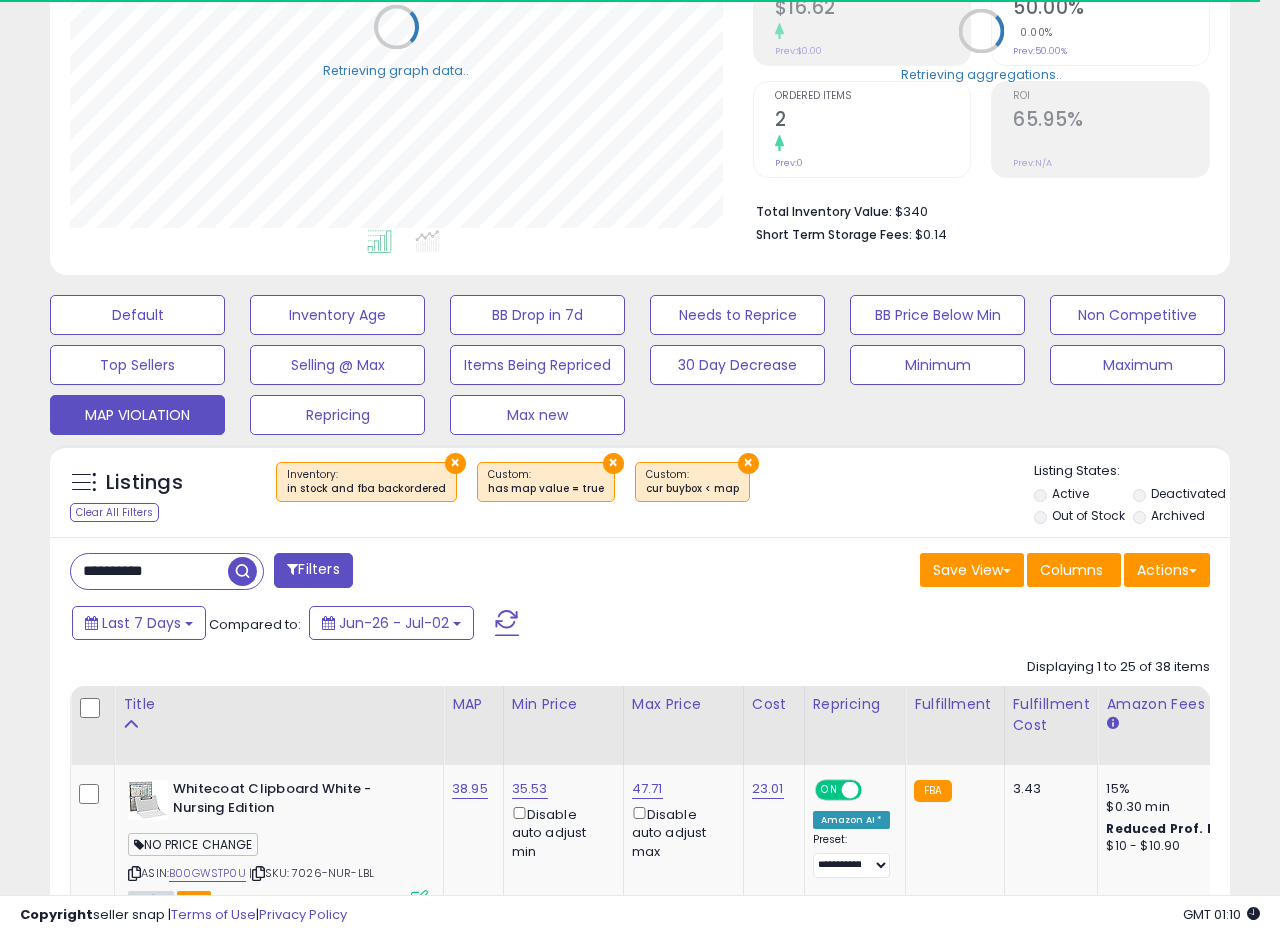 type 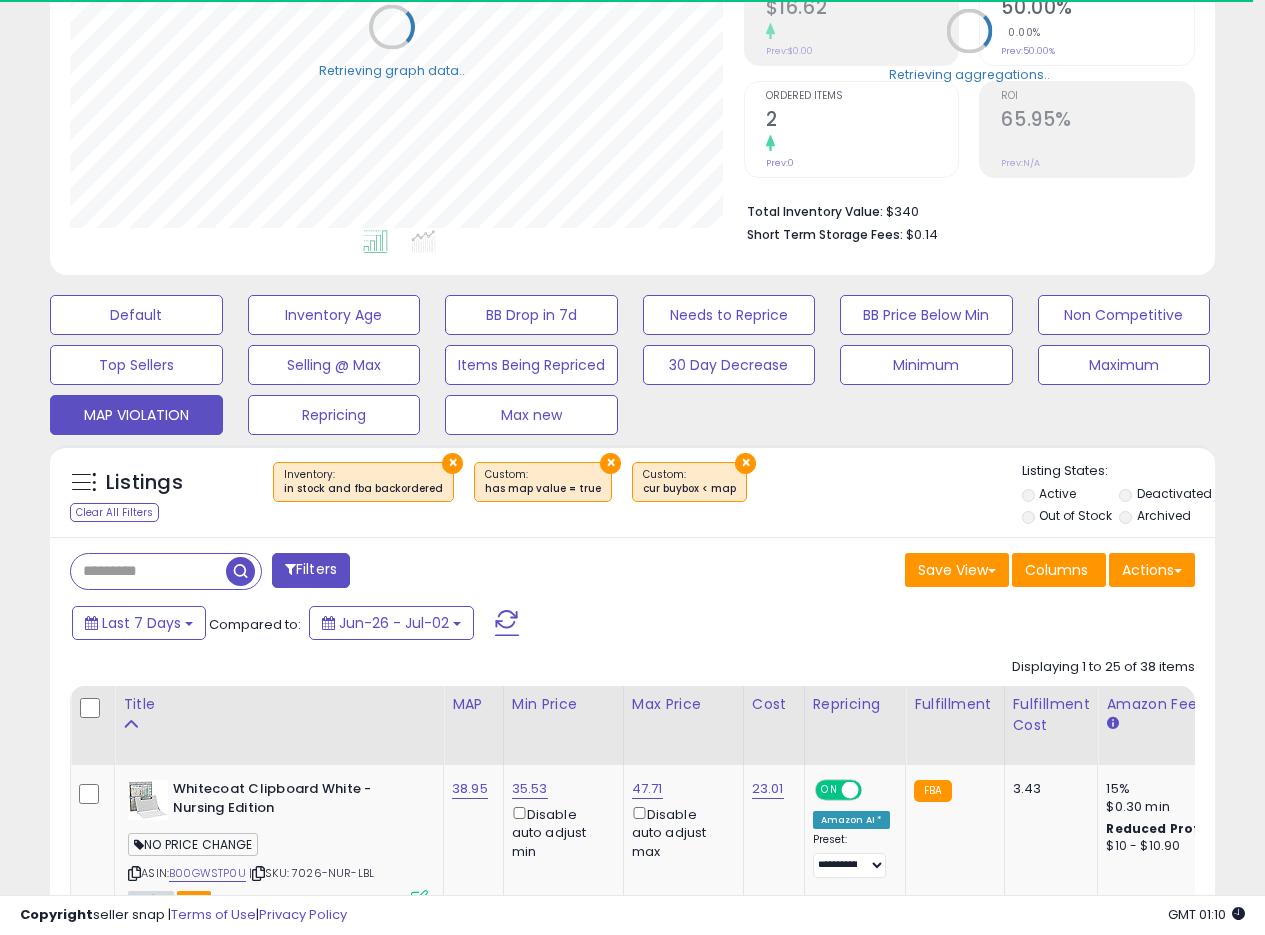 scroll, scrollTop: 410, scrollLeft: 674, axis: both 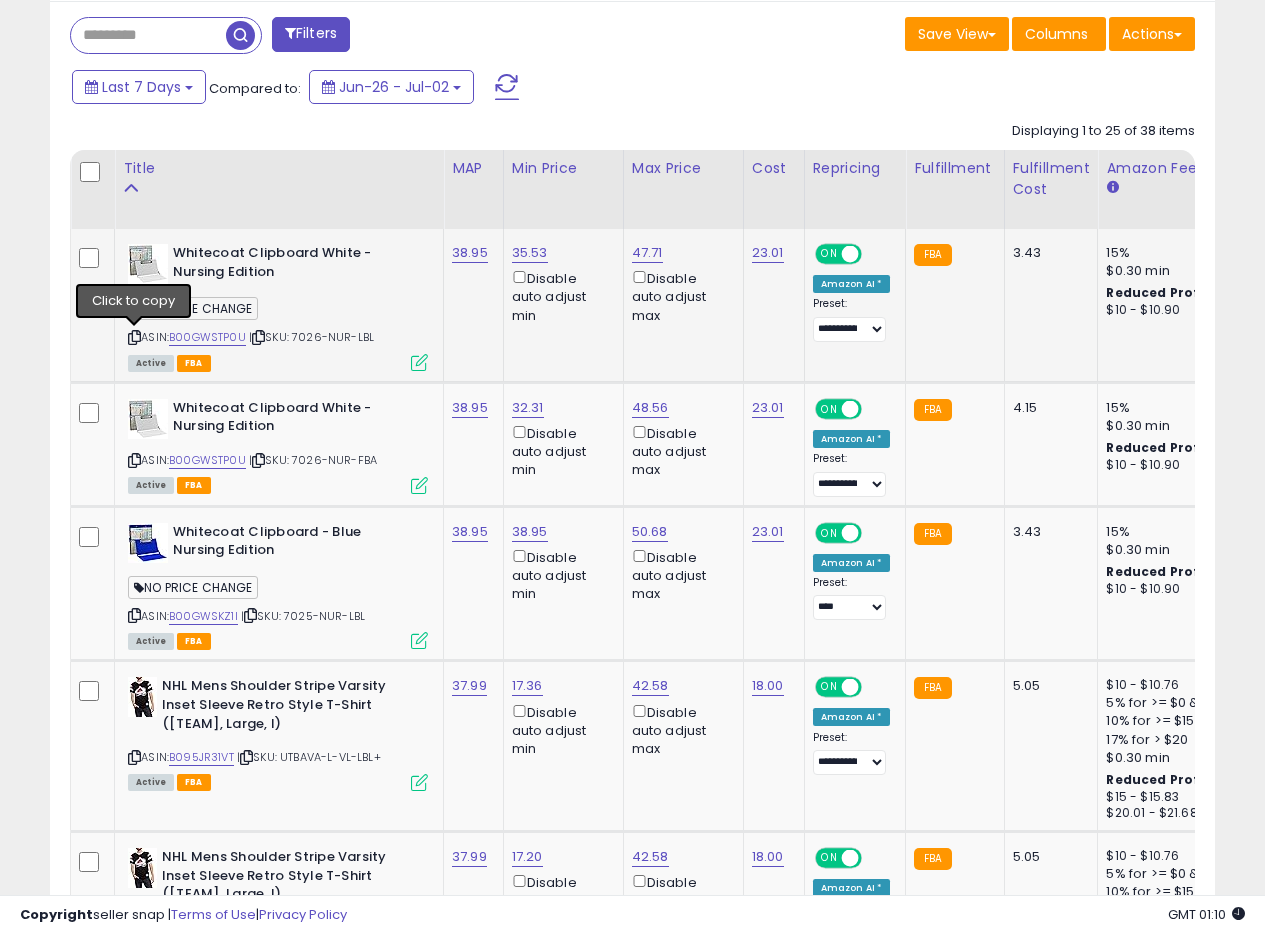 click at bounding box center [134, 337] 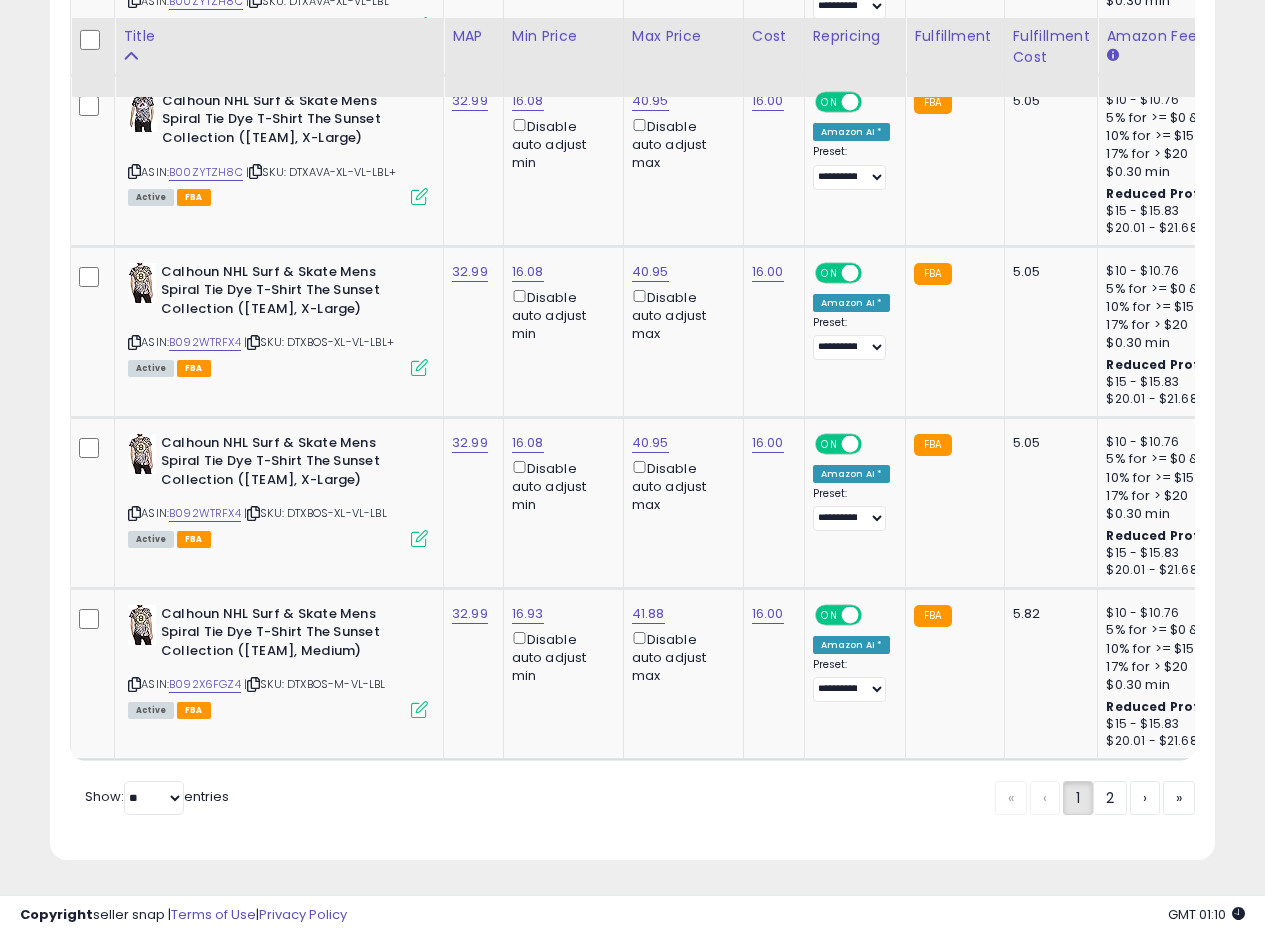 scroll, scrollTop: 4429, scrollLeft: 0, axis: vertical 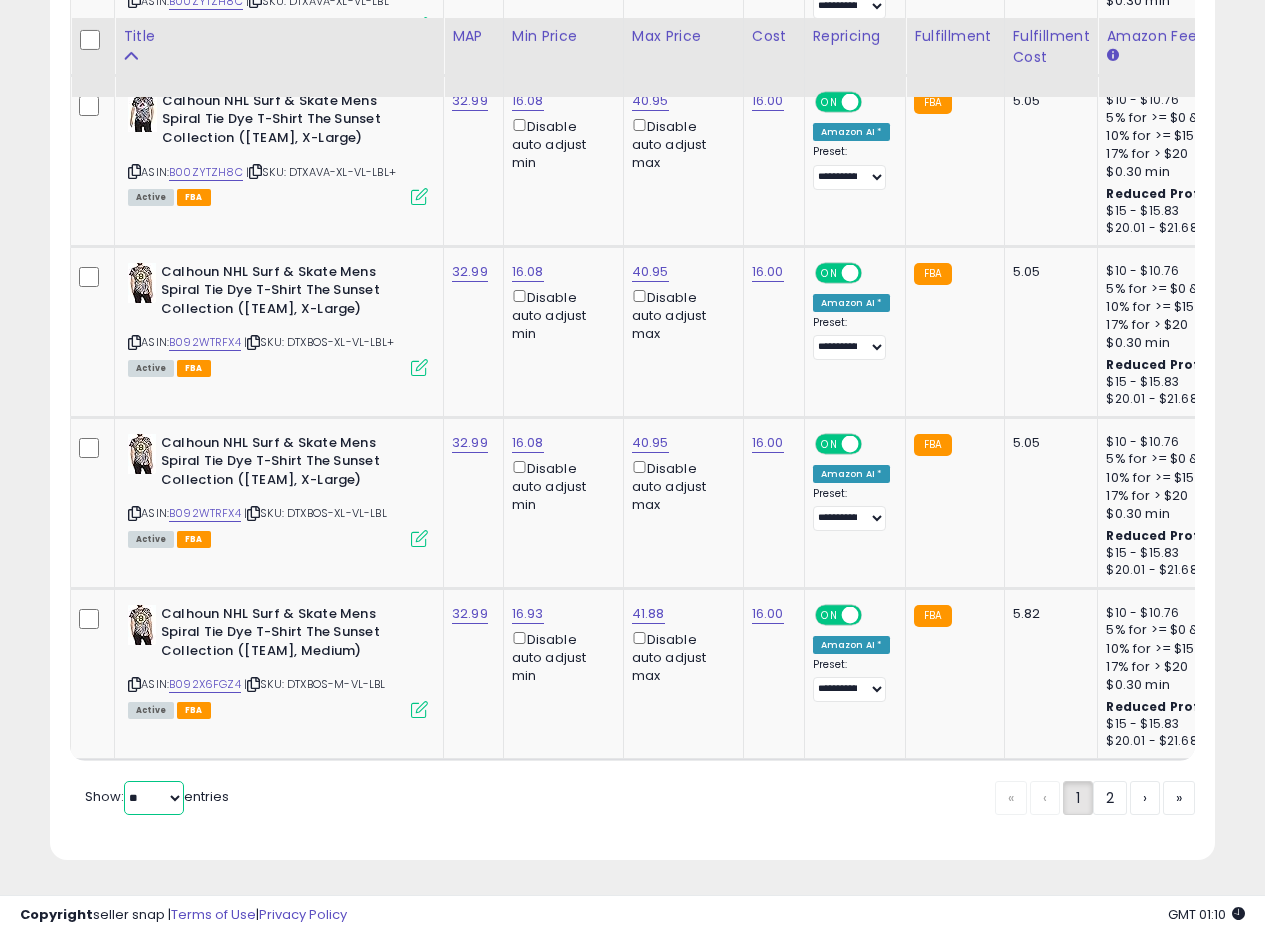 click on "**
**" at bounding box center (154, 798) 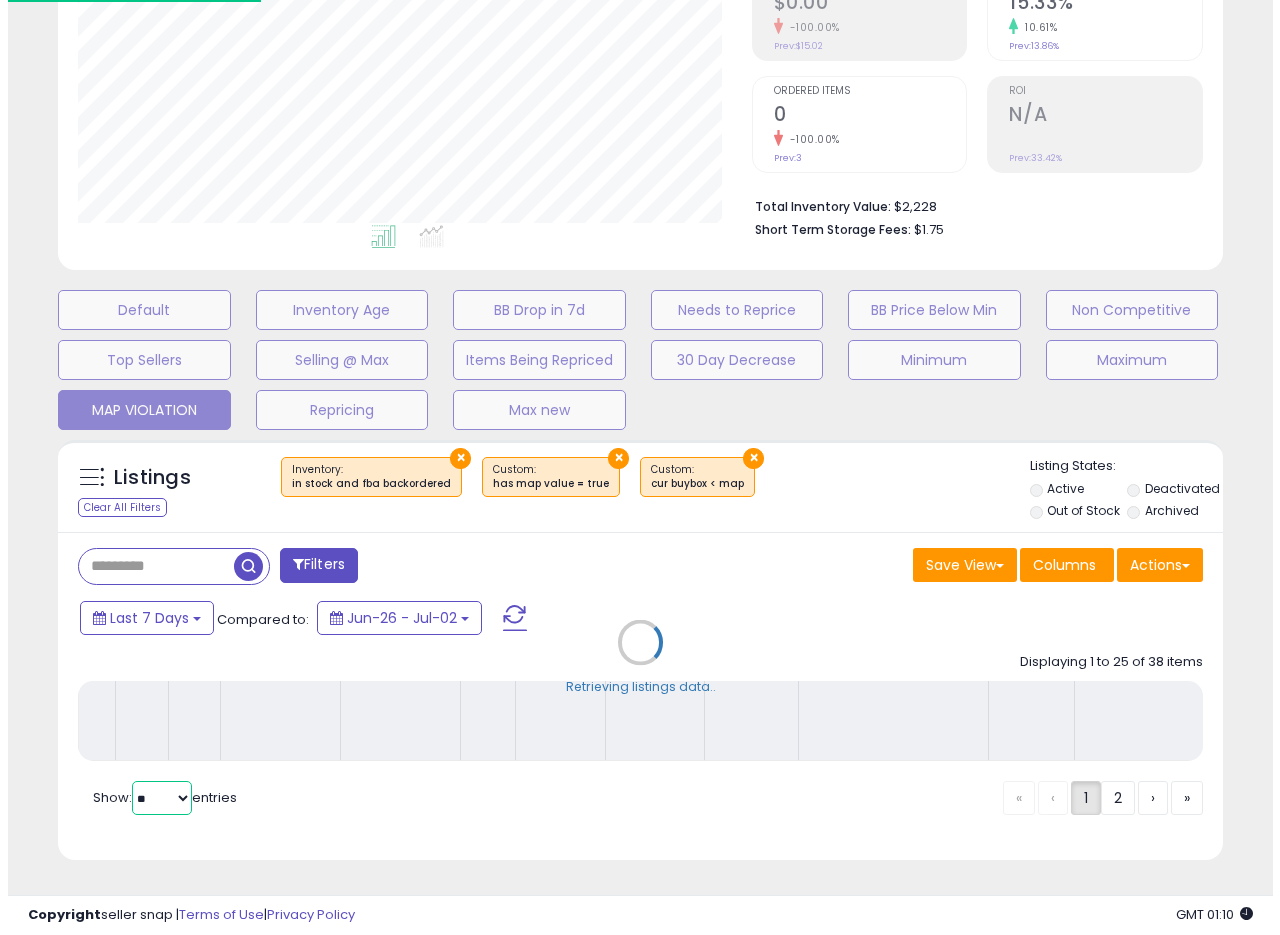 scroll, scrollTop: 355, scrollLeft: 0, axis: vertical 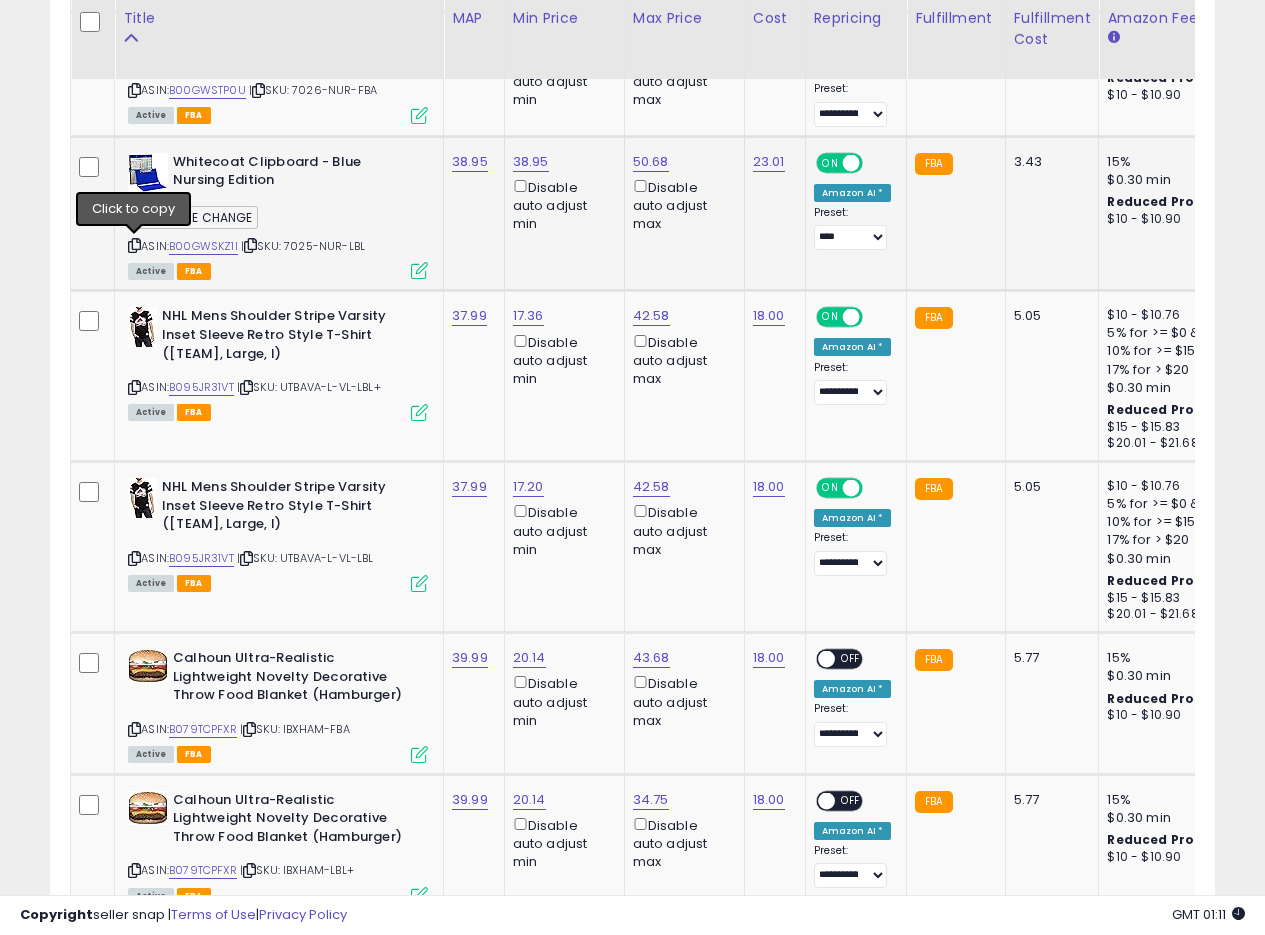 click at bounding box center (134, 245) 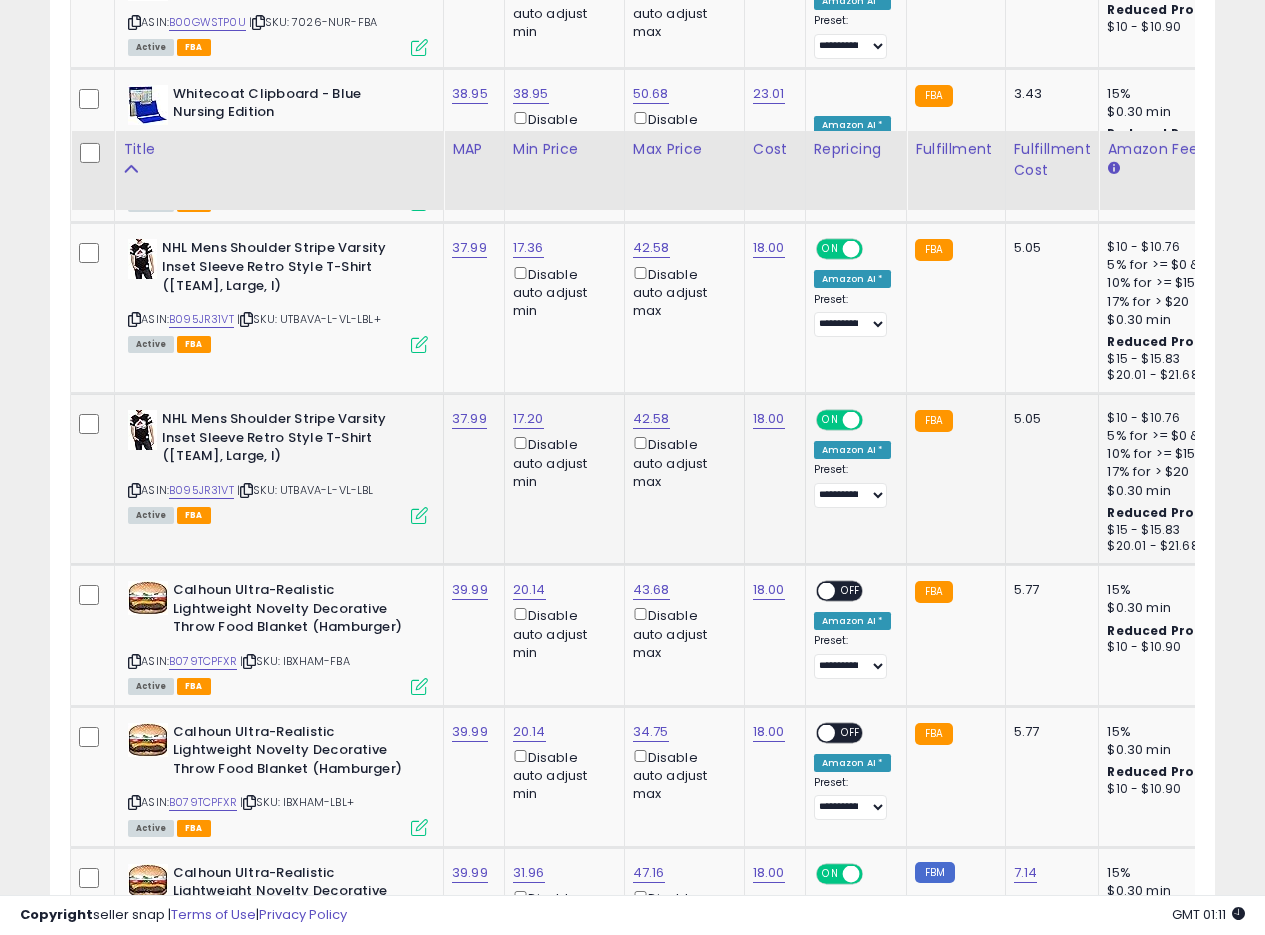 scroll, scrollTop: 1441, scrollLeft: 0, axis: vertical 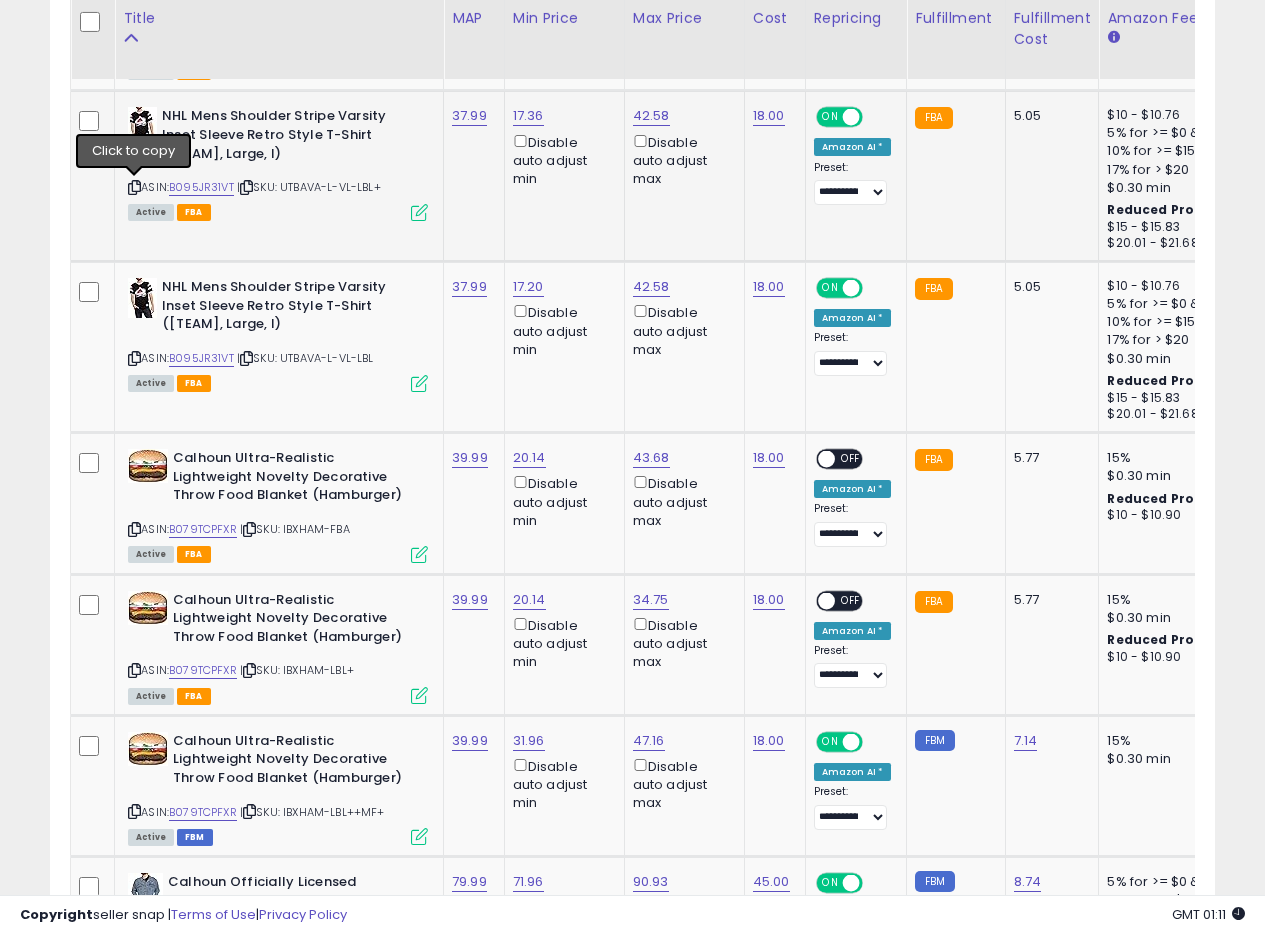 click at bounding box center (134, 187) 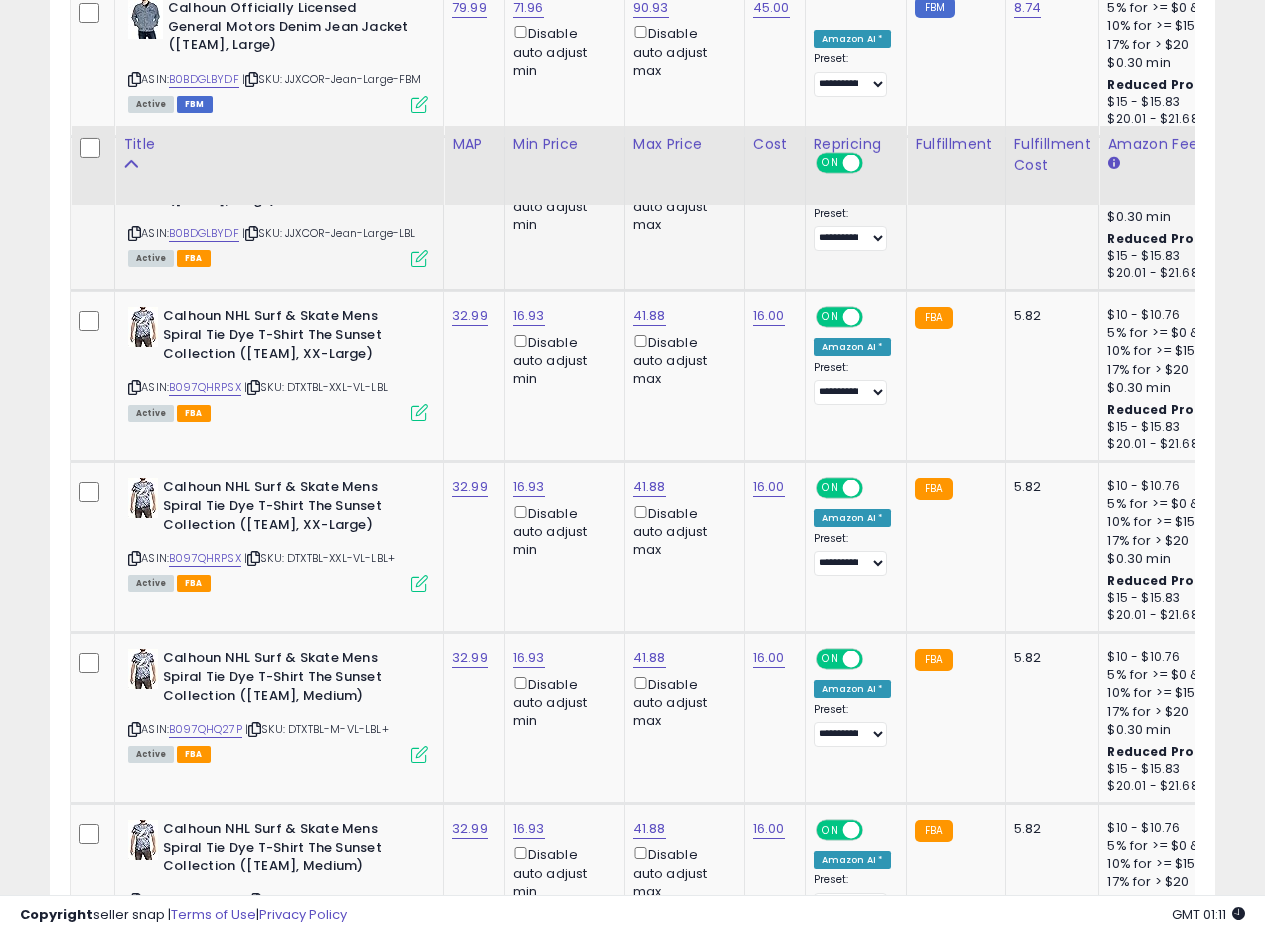 scroll, scrollTop: 2441, scrollLeft: 0, axis: vertical 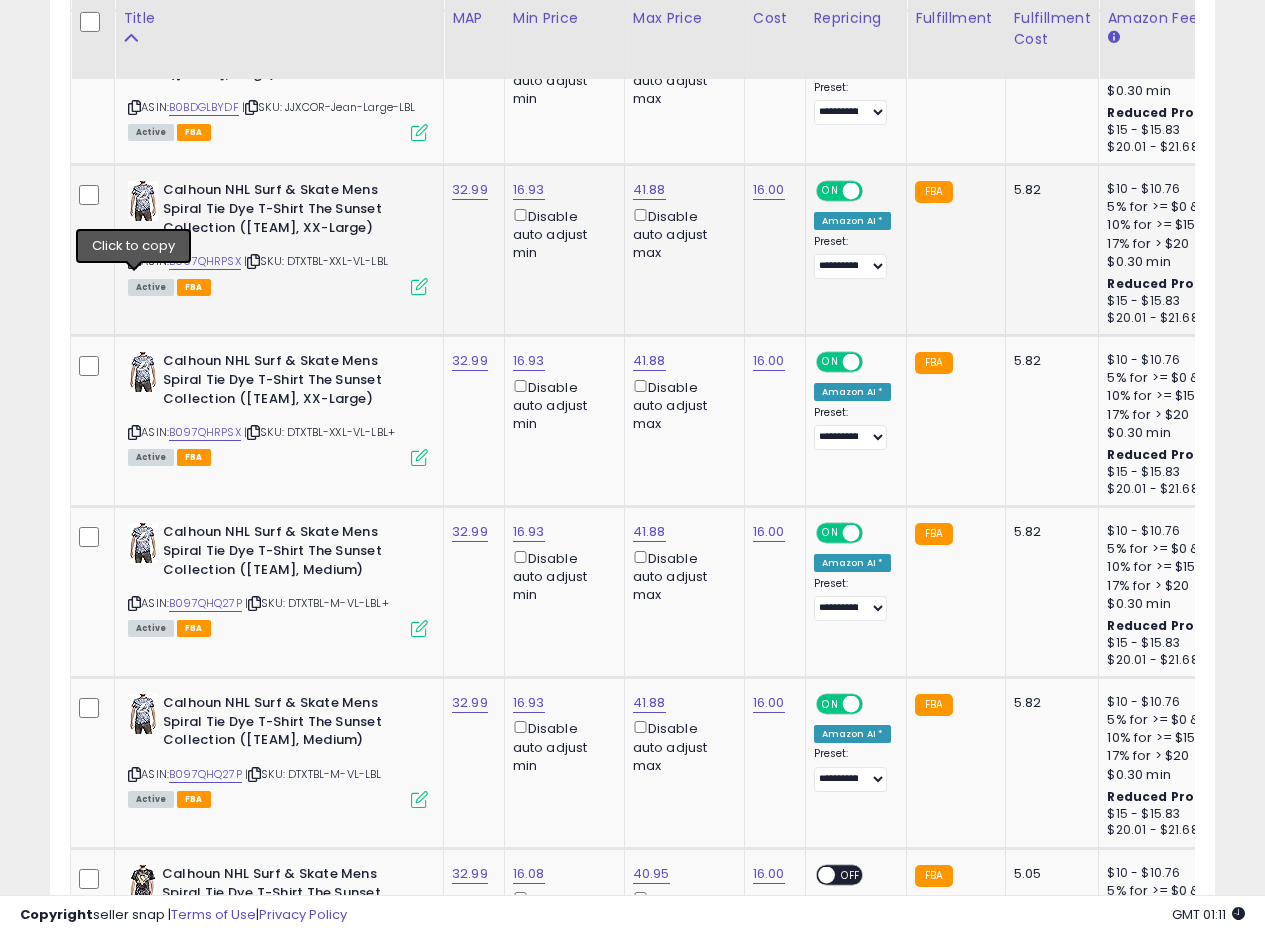 click at bounding box center [134, 261] 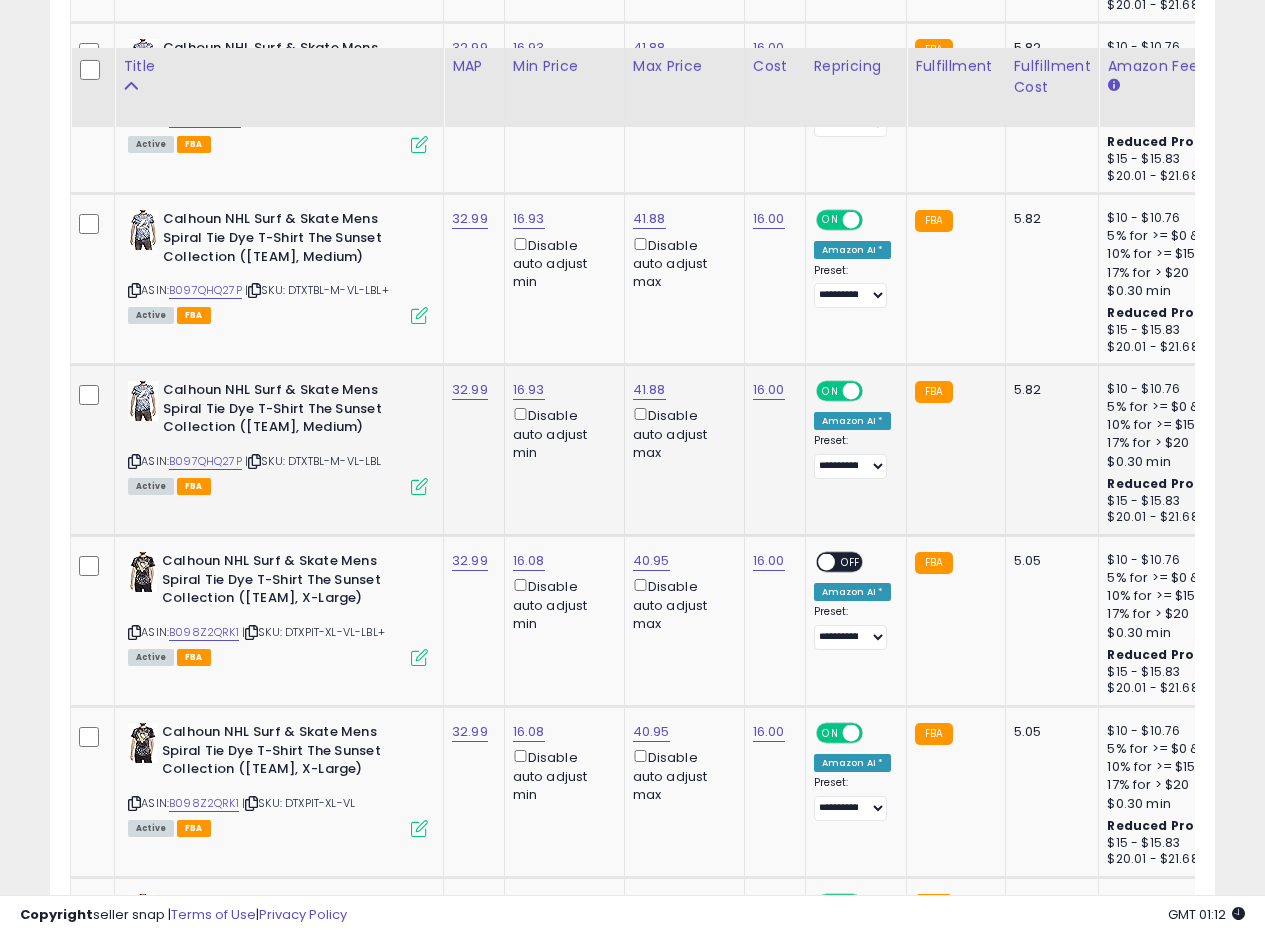 scroll, scrollTop: 2841, scrollLeft: 0, axis: vertical 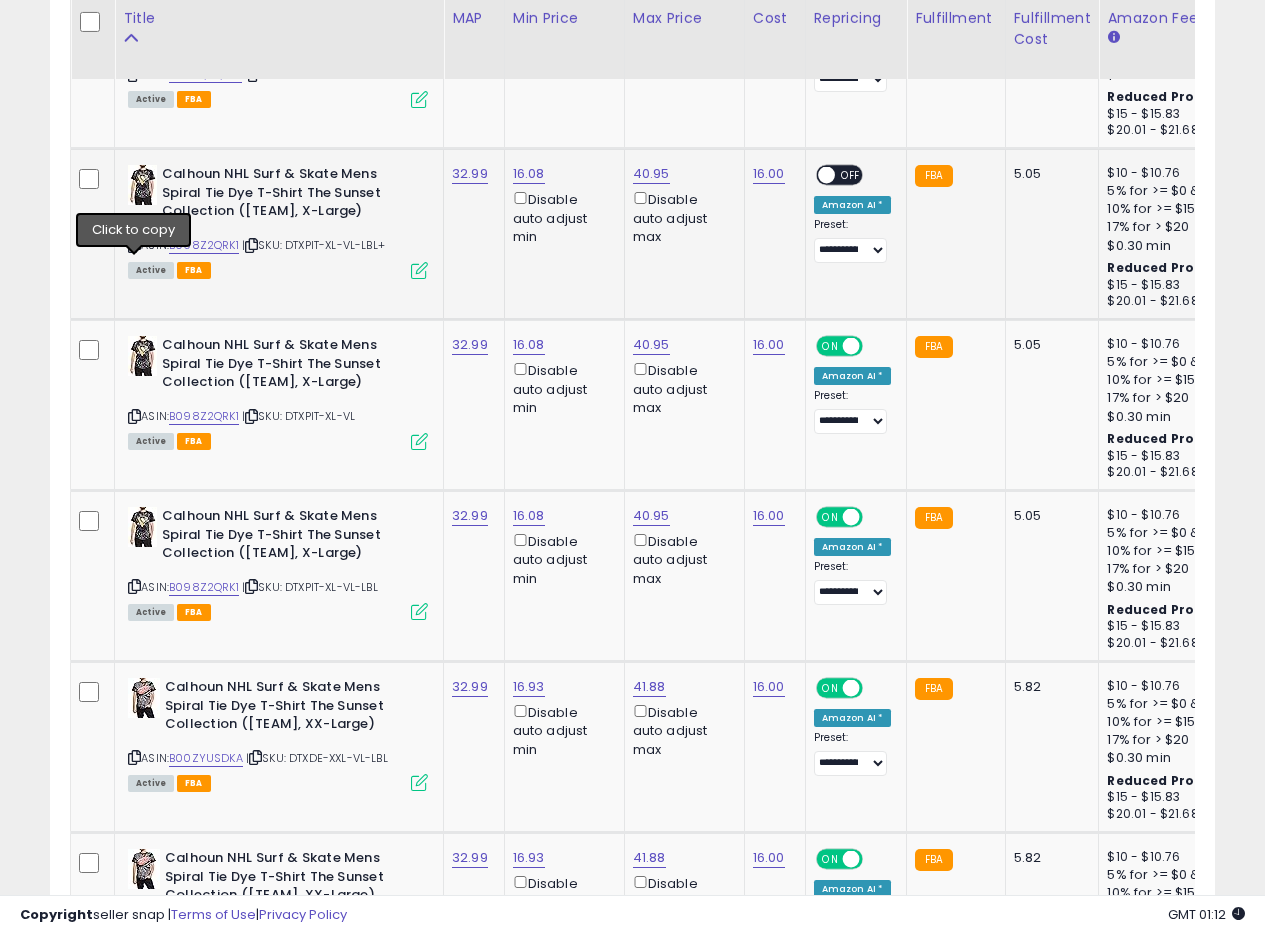 click at bounding box center [134, 245] 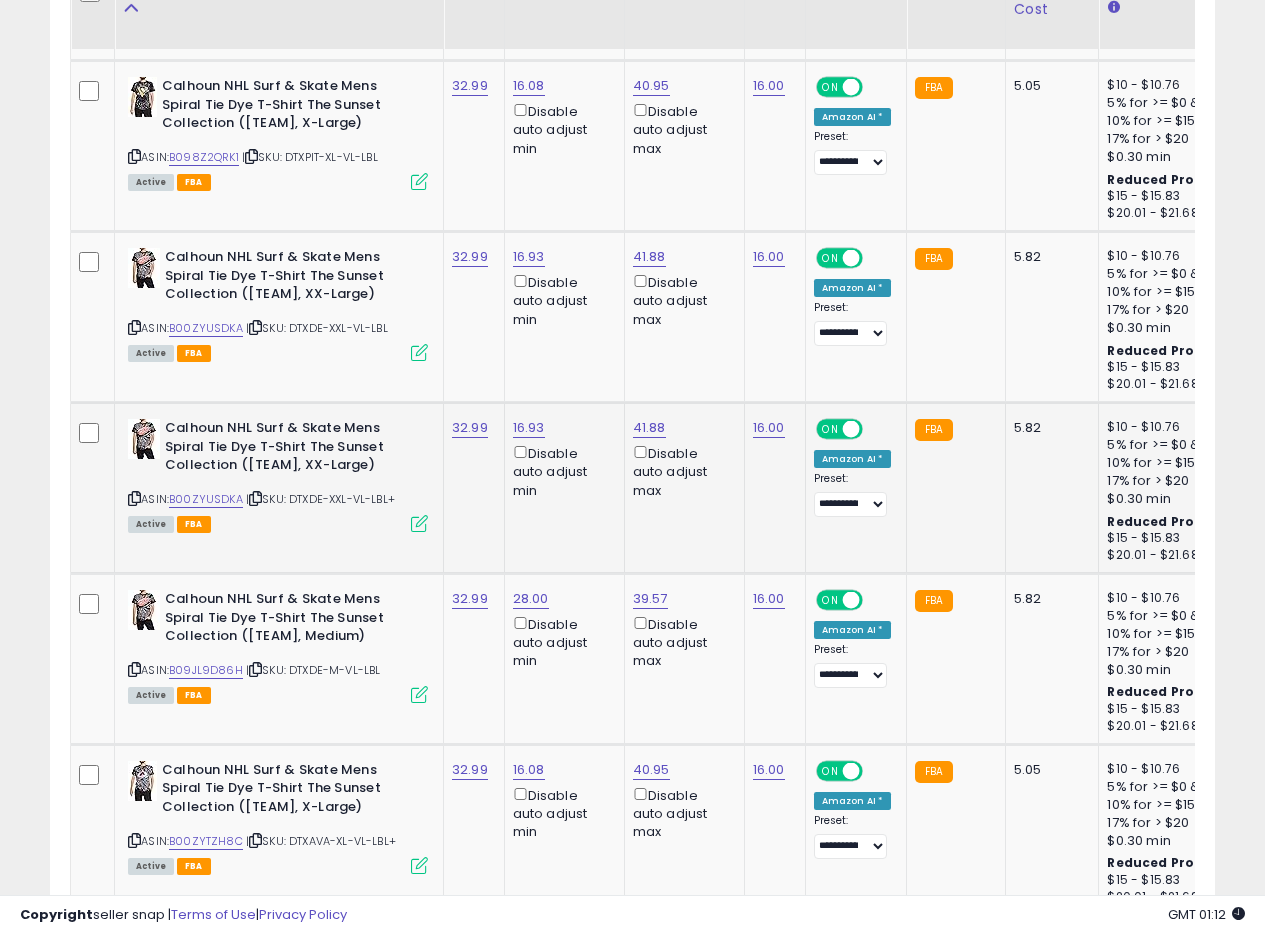 scroll, scrollTop: 3741, scrollLeft: 0, axis: vertical 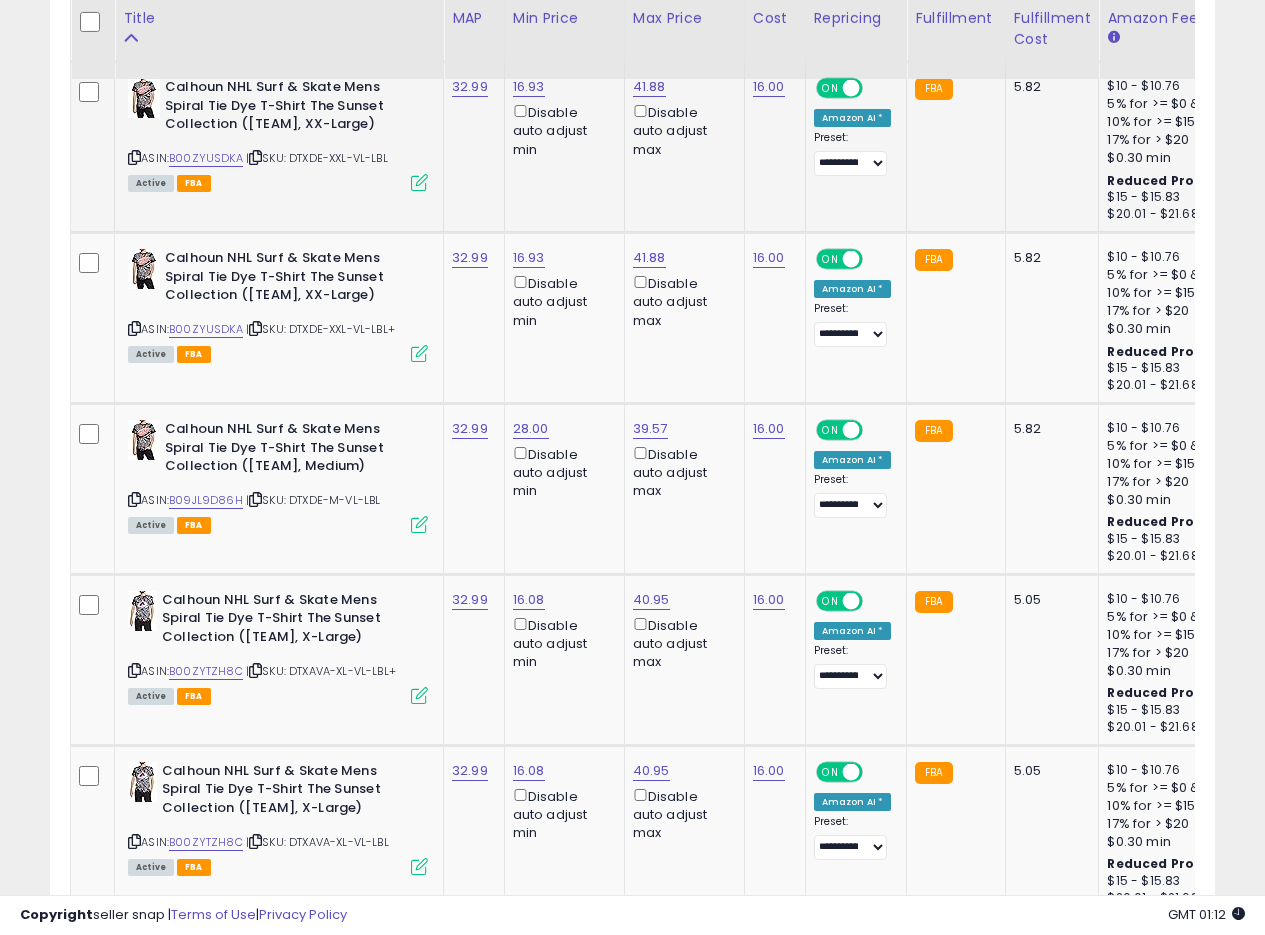 click at bounding box center [134, 157] 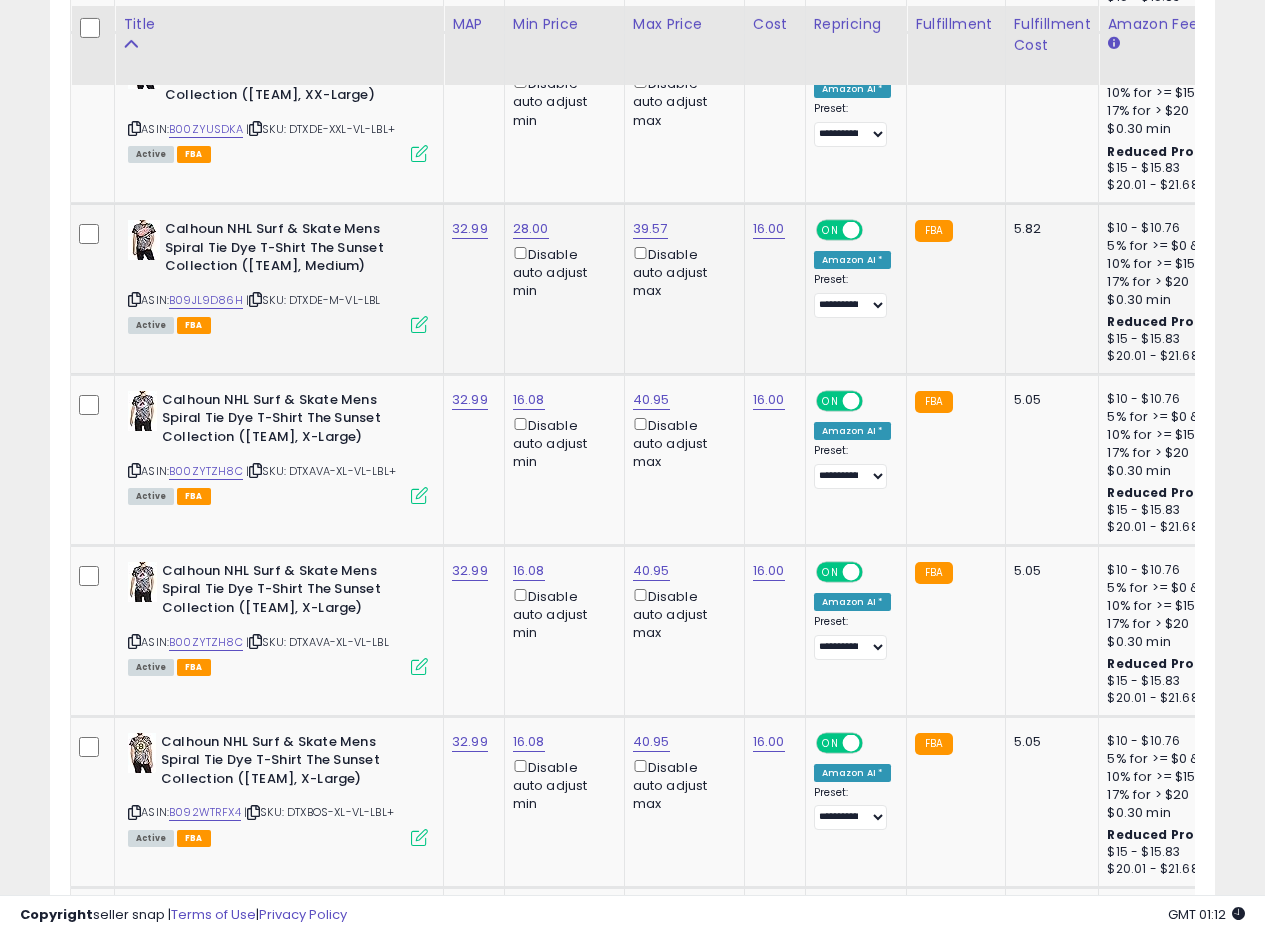 scroll, scrollTop: 4141, scrollLeft: 0, axis: vertical 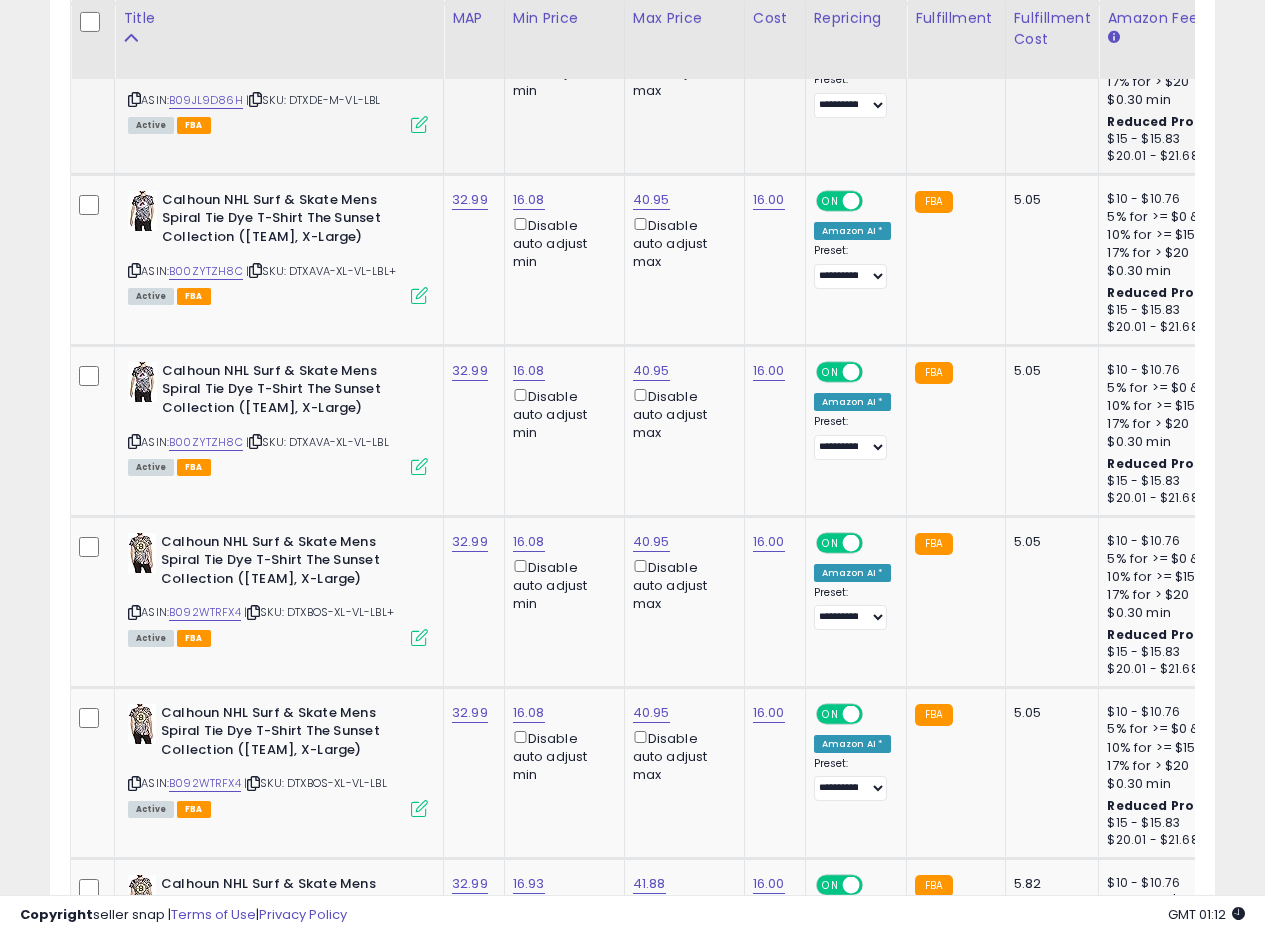 click at bounding box center (134, 99) 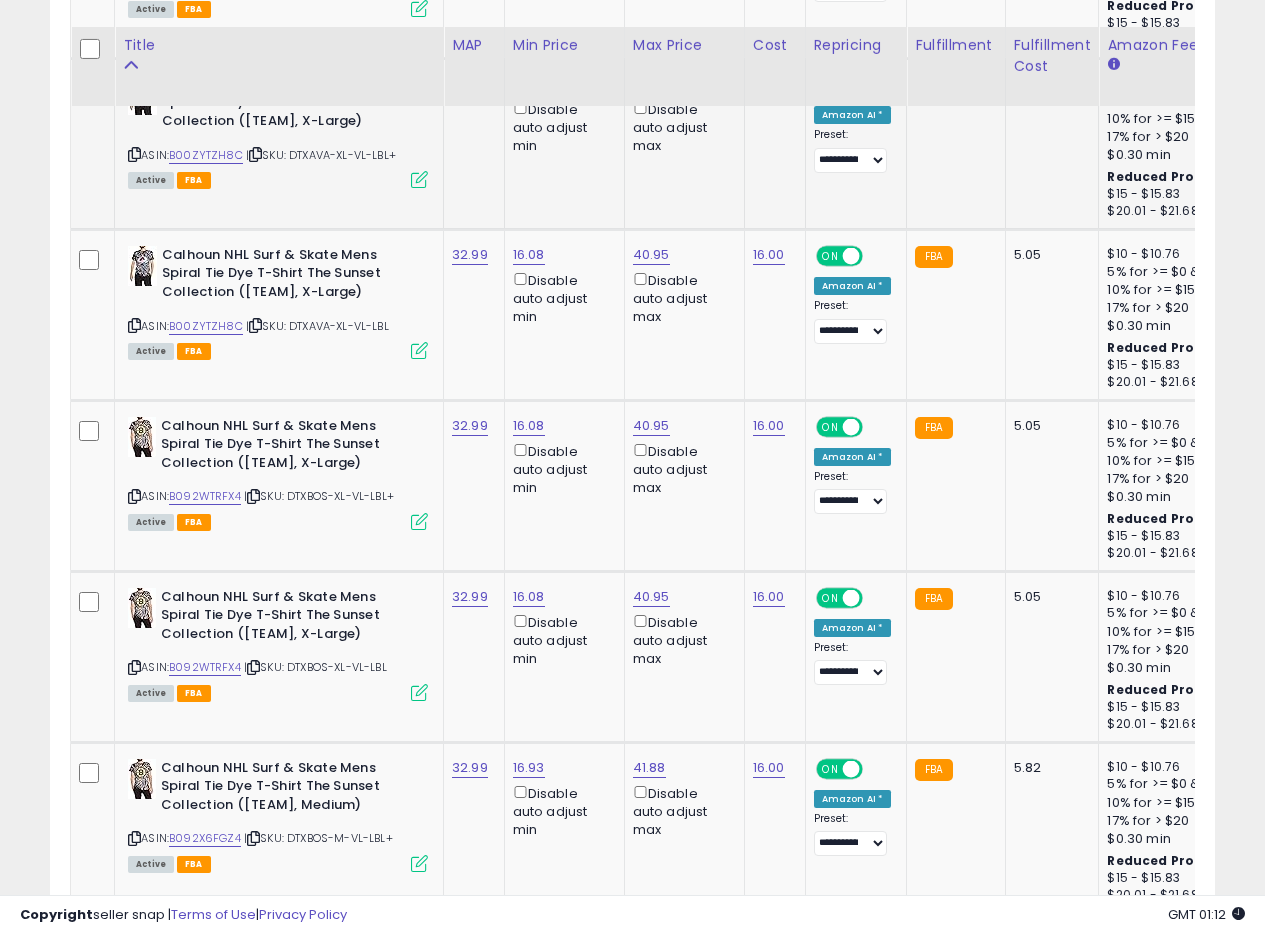 scroll, scrollTop: 4241, scrollLeft: 0, axis: vertical 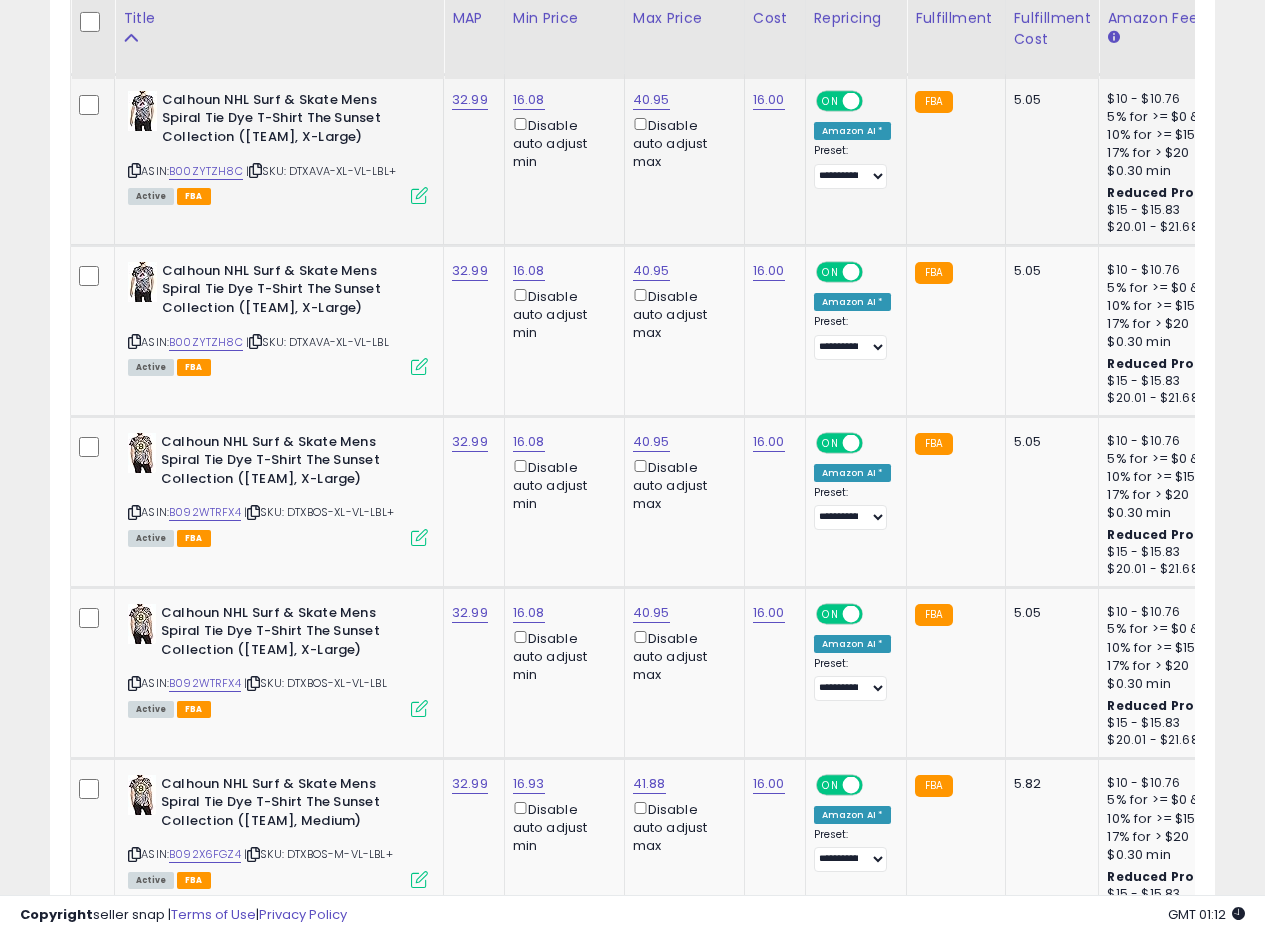 click at bounding box center [134, 170] 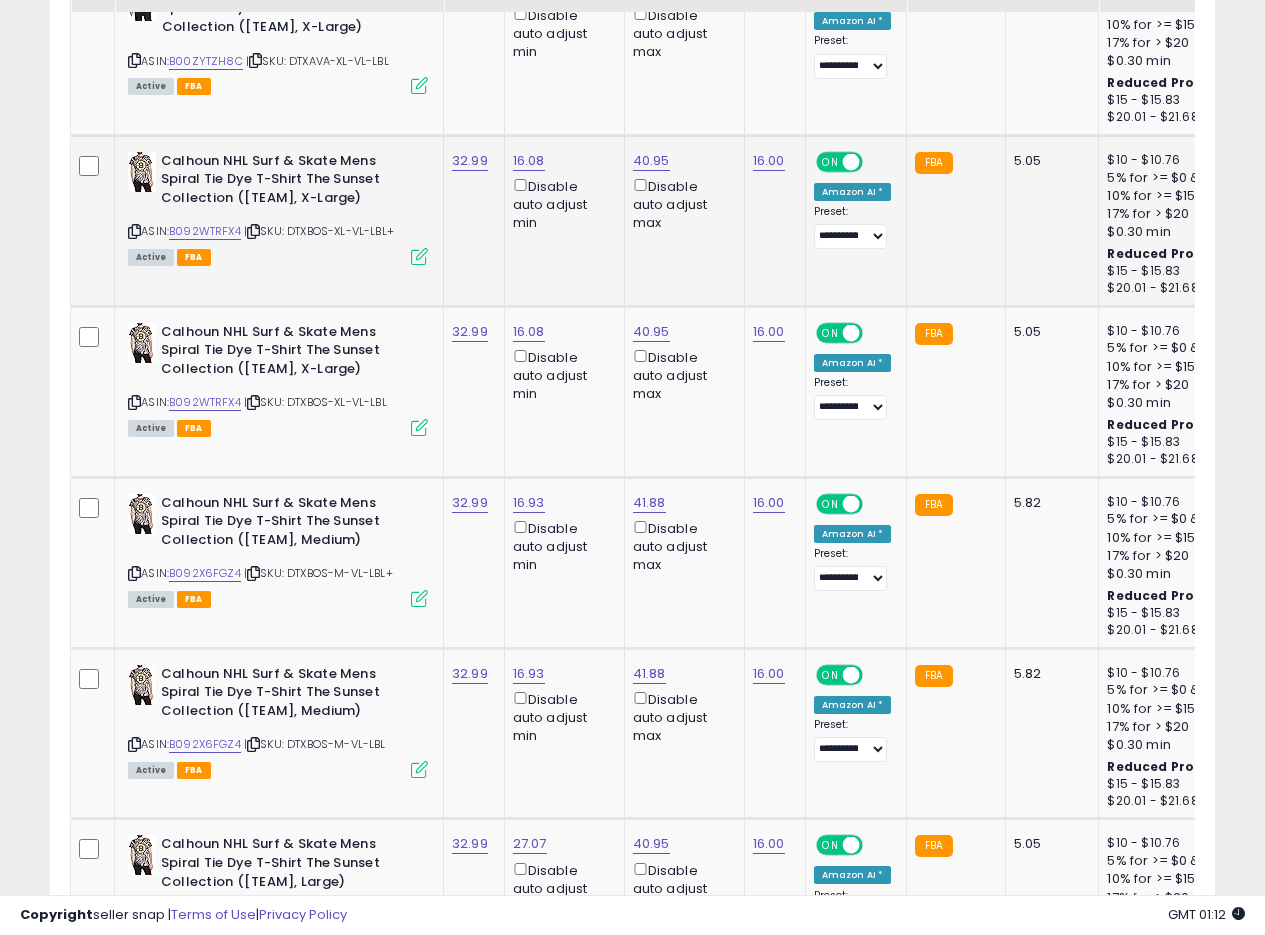 scroll, scrollTop: 4541, scrollLeft: 0, axis: vertical 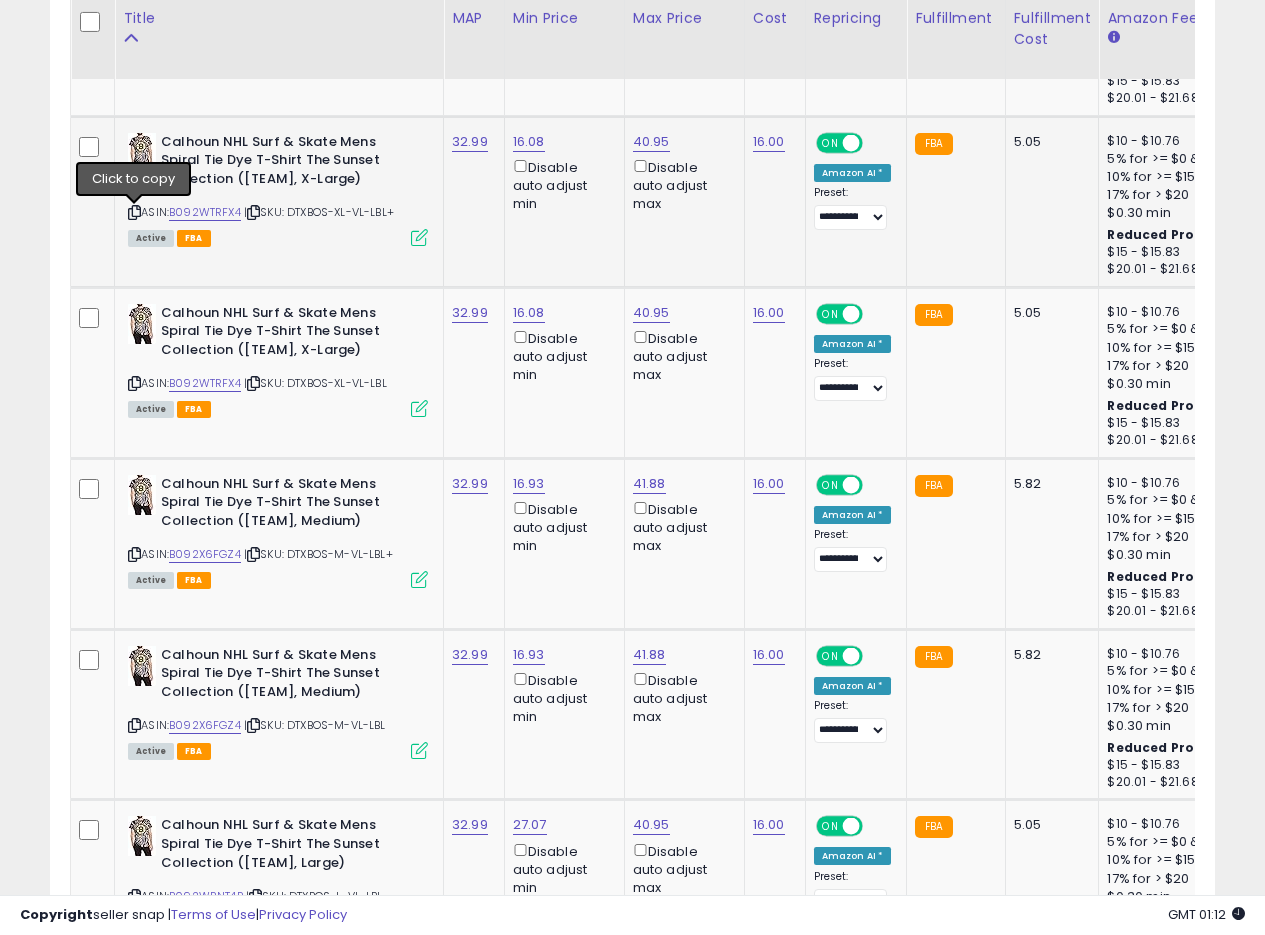 click at bounding box center (134, 212) 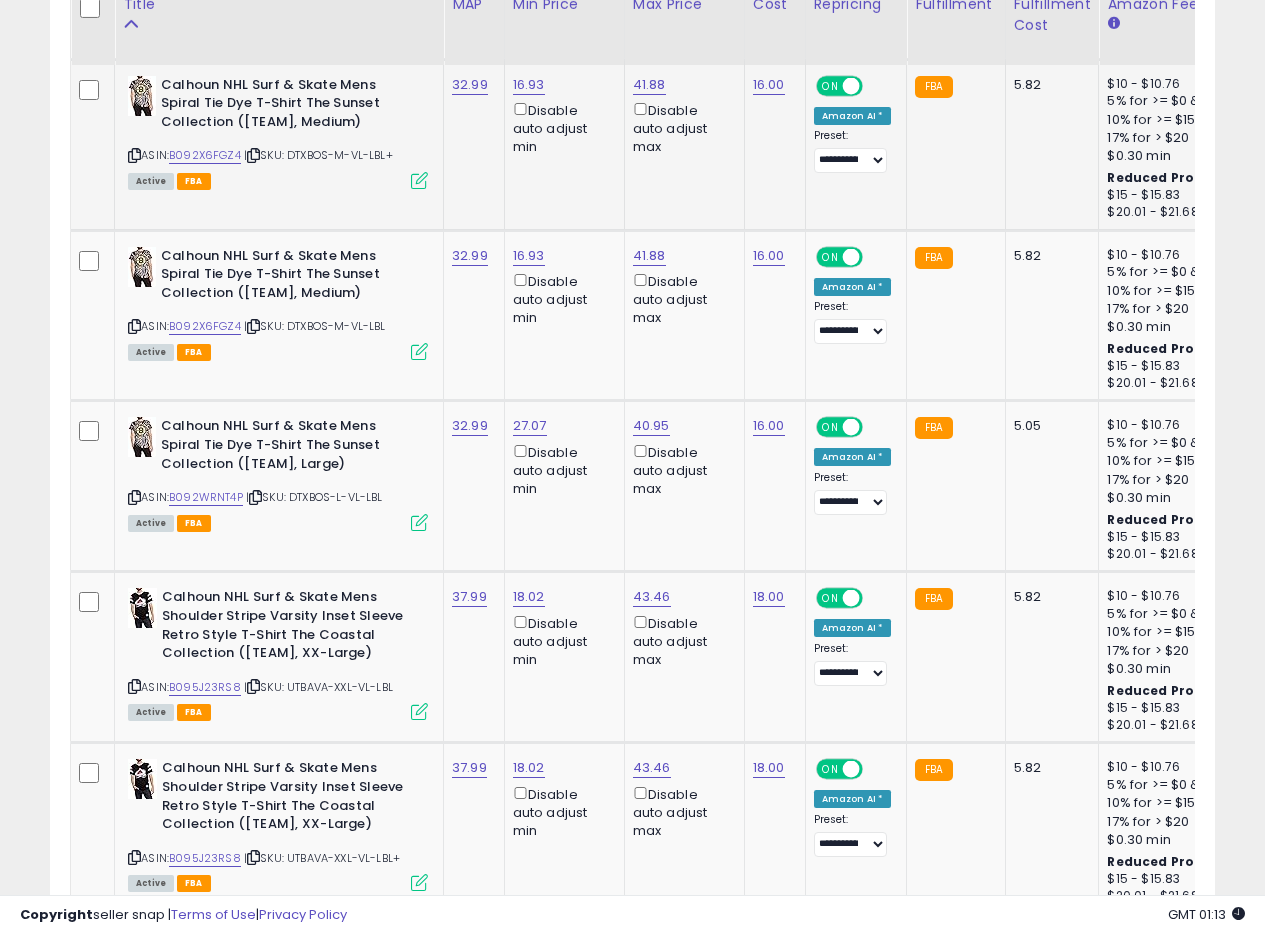 scroll, scrollTop: 4941, scrollLeft: 0, axis: vertical 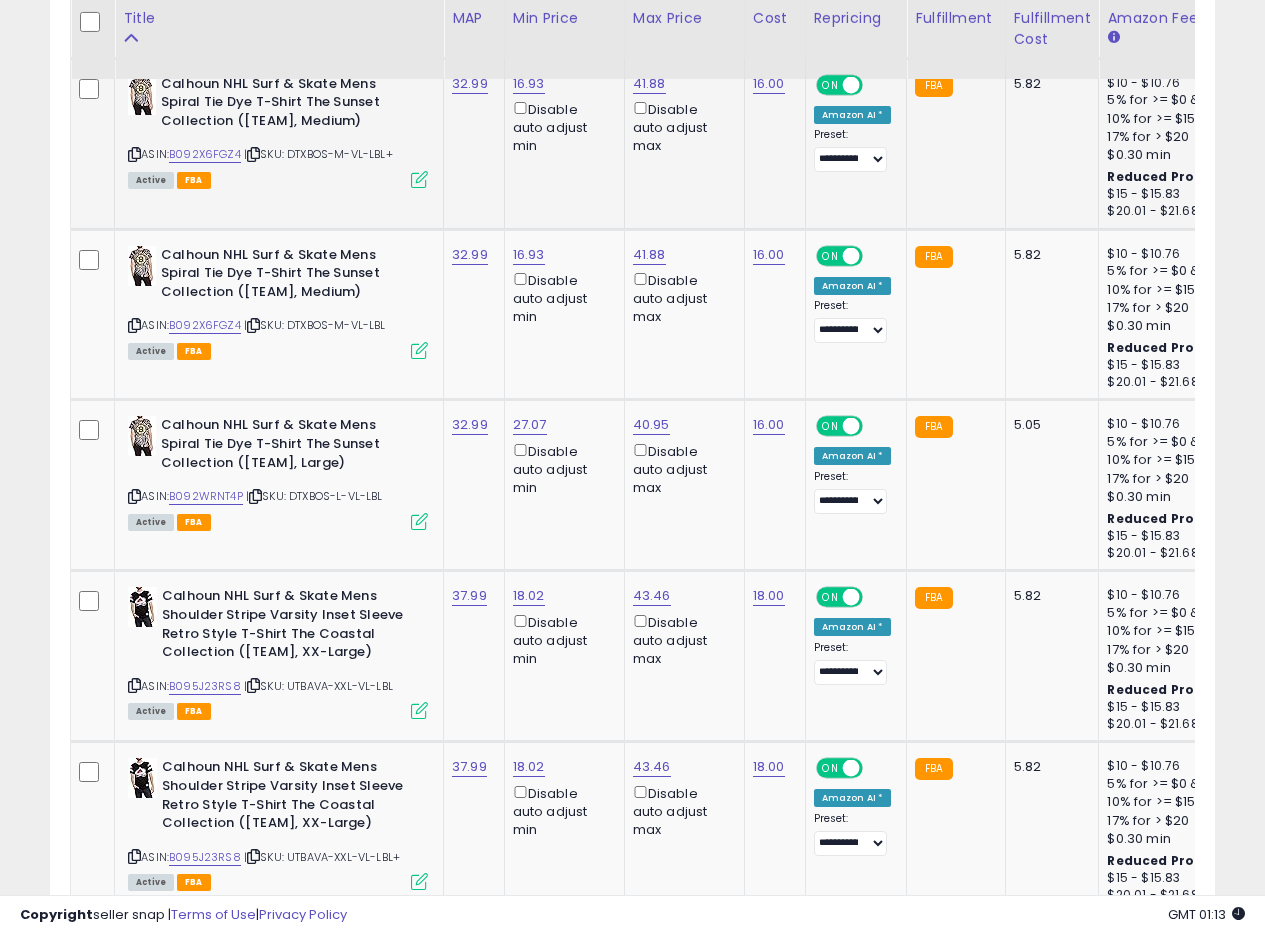 click at bounding box center (134, 154) 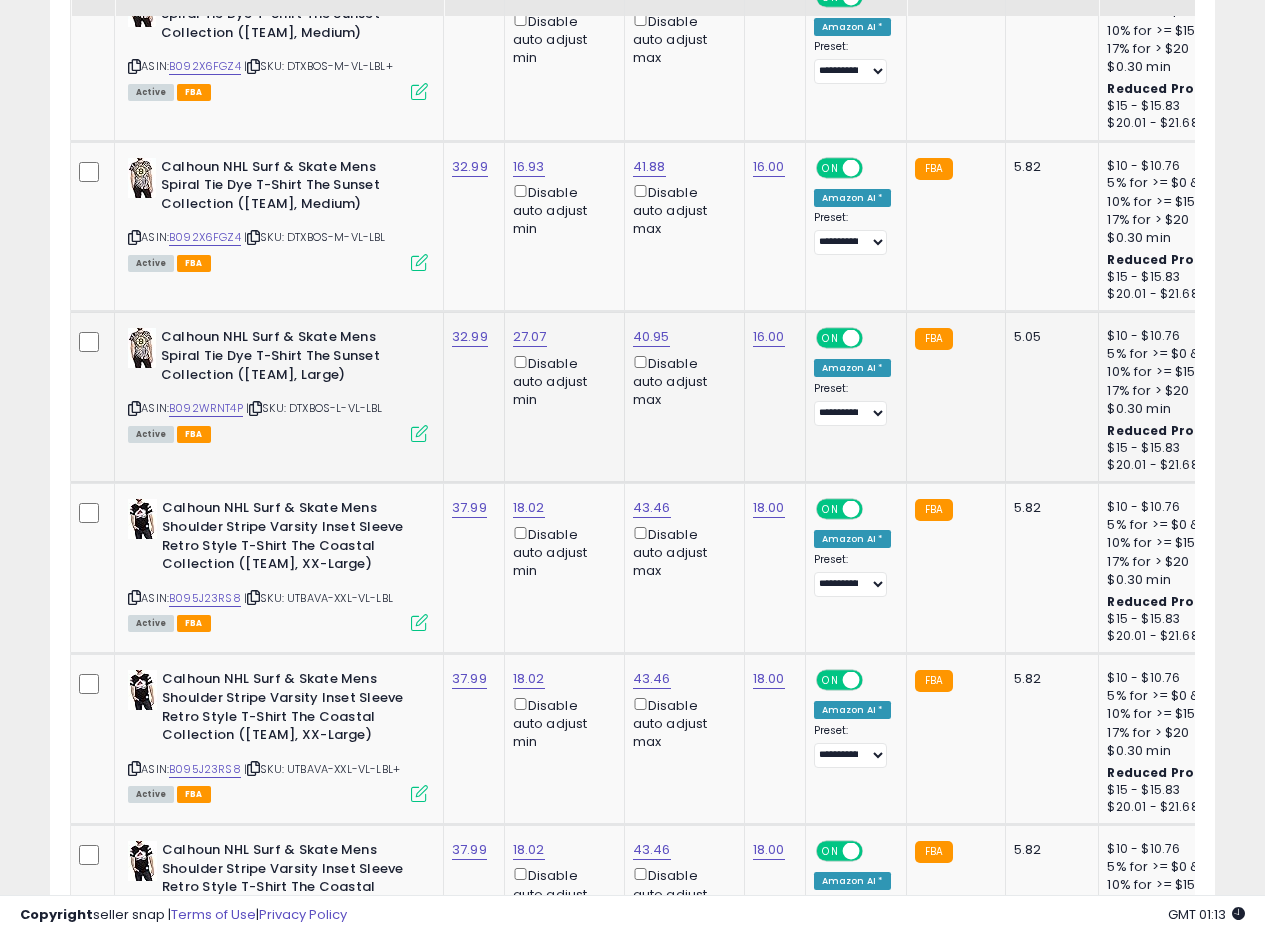 scroll, scrollTop: 5141, scrollLeft: 0, axis: vertical 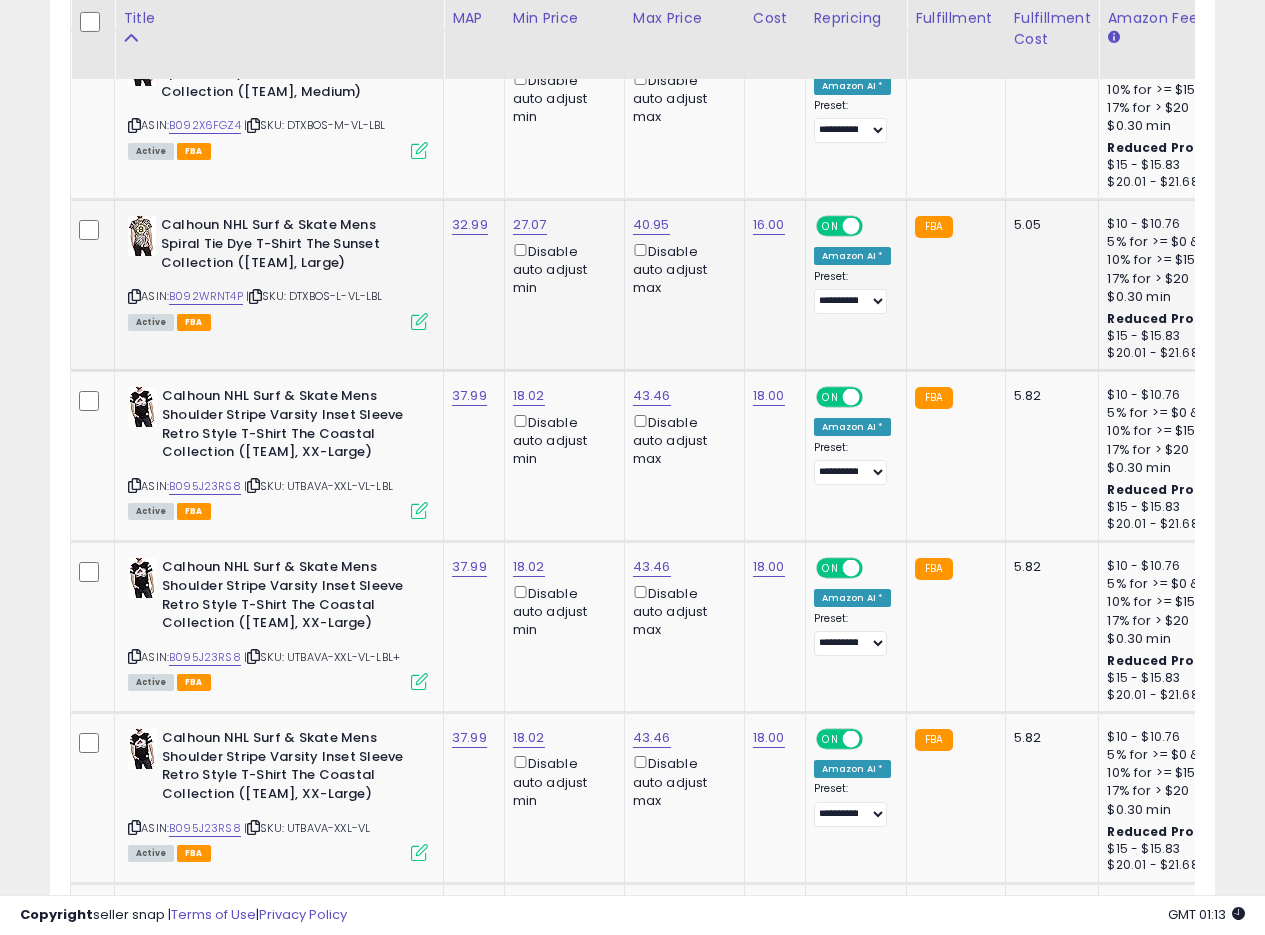 click at bounding box center (134, 296) 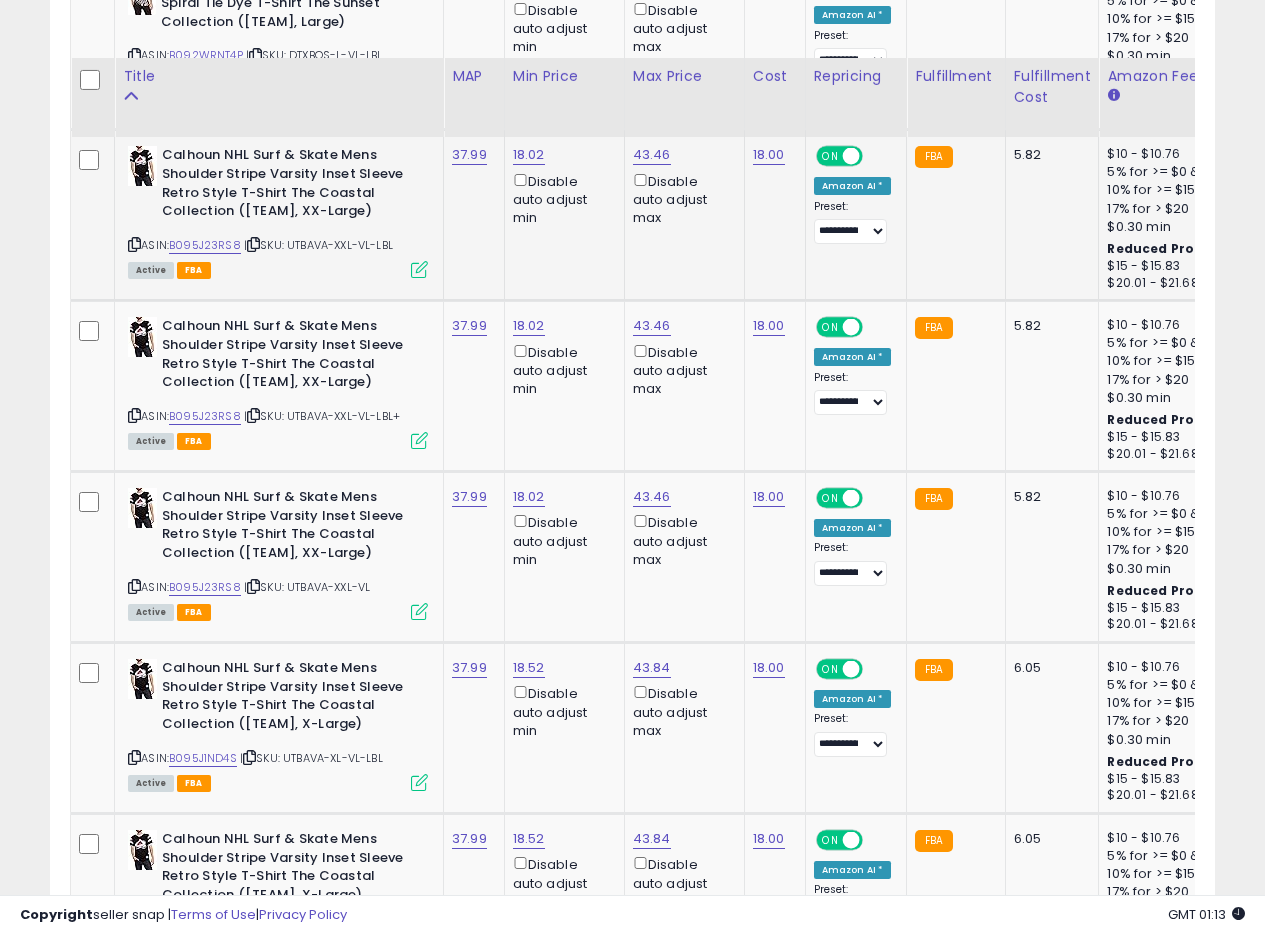 scroll, scrollTop: 5441, scrollLeft: 0, axis: vertical 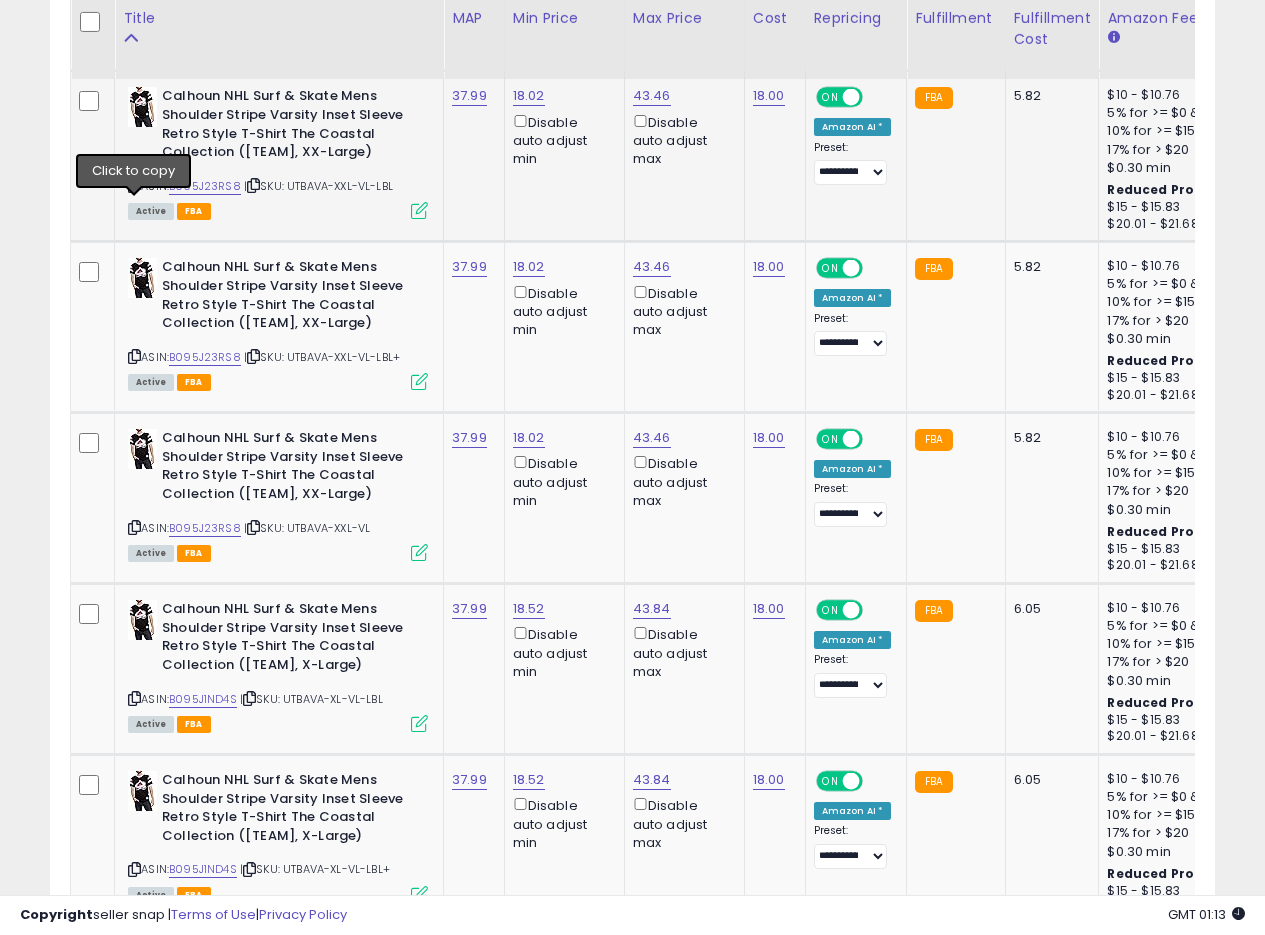 click at bounding box center [134, 185] 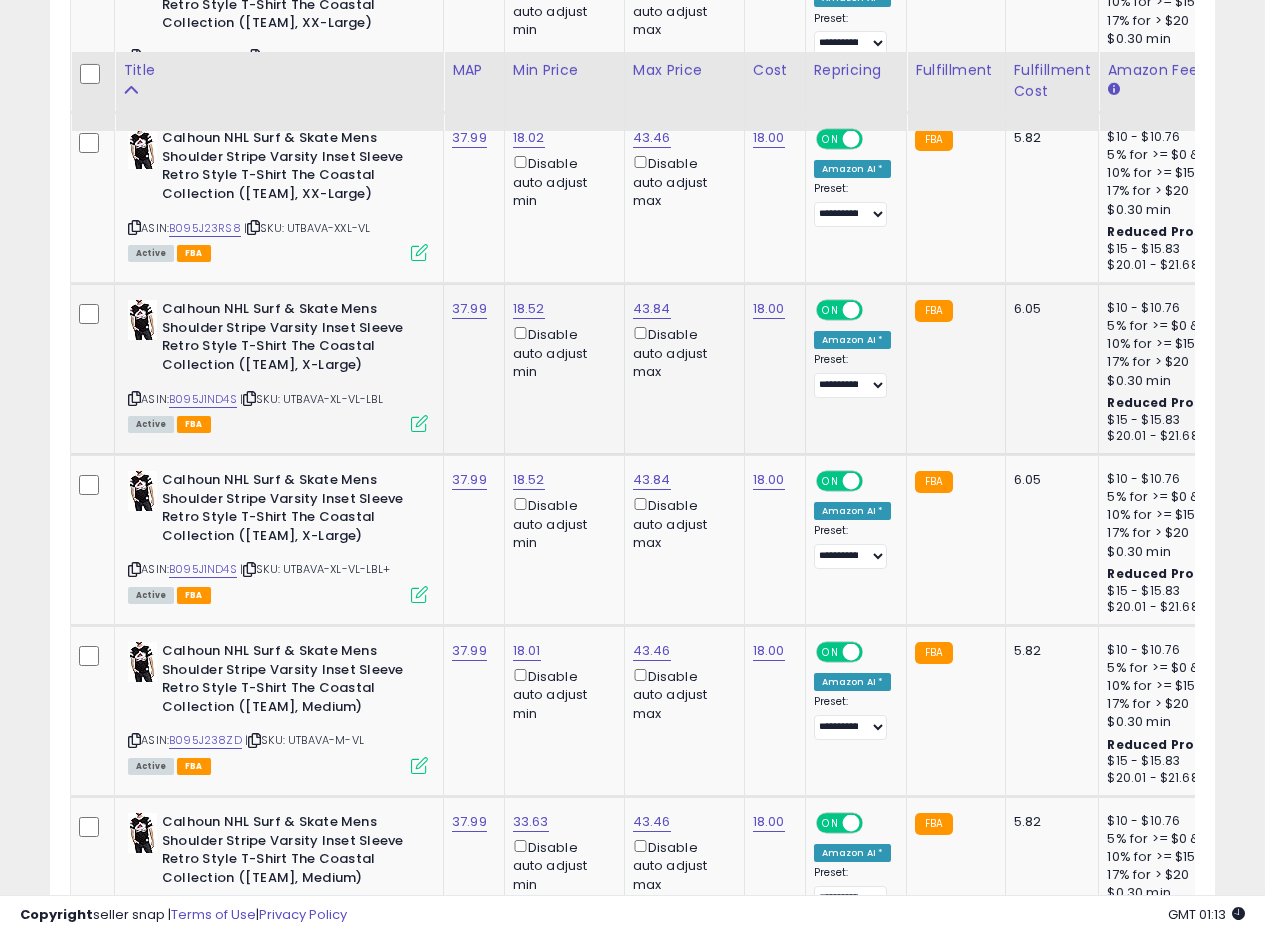 scroll, scrollTop: 5941, scrollLeft: 0, axis: vertical 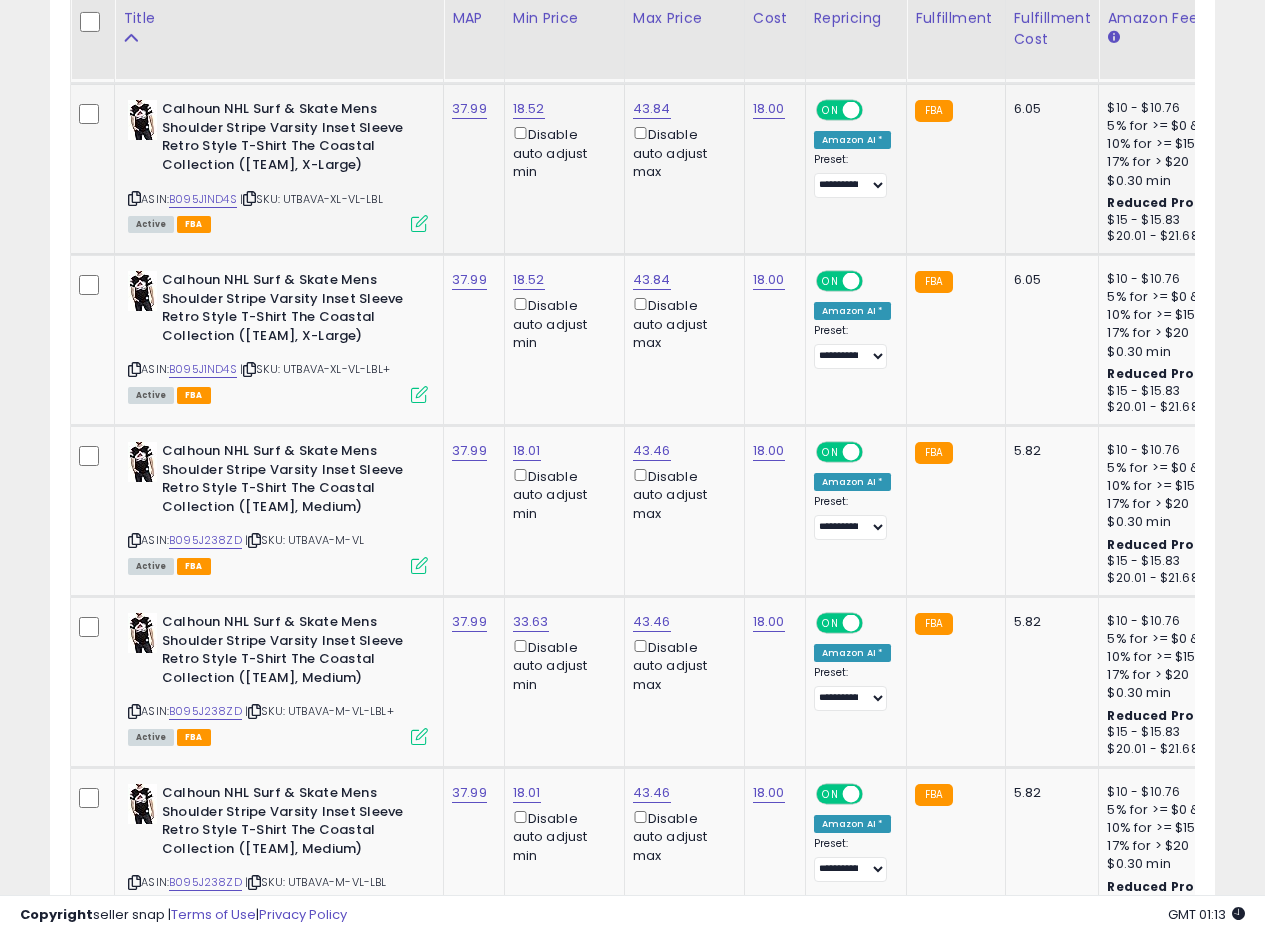 click at bounding box center [134, 198] 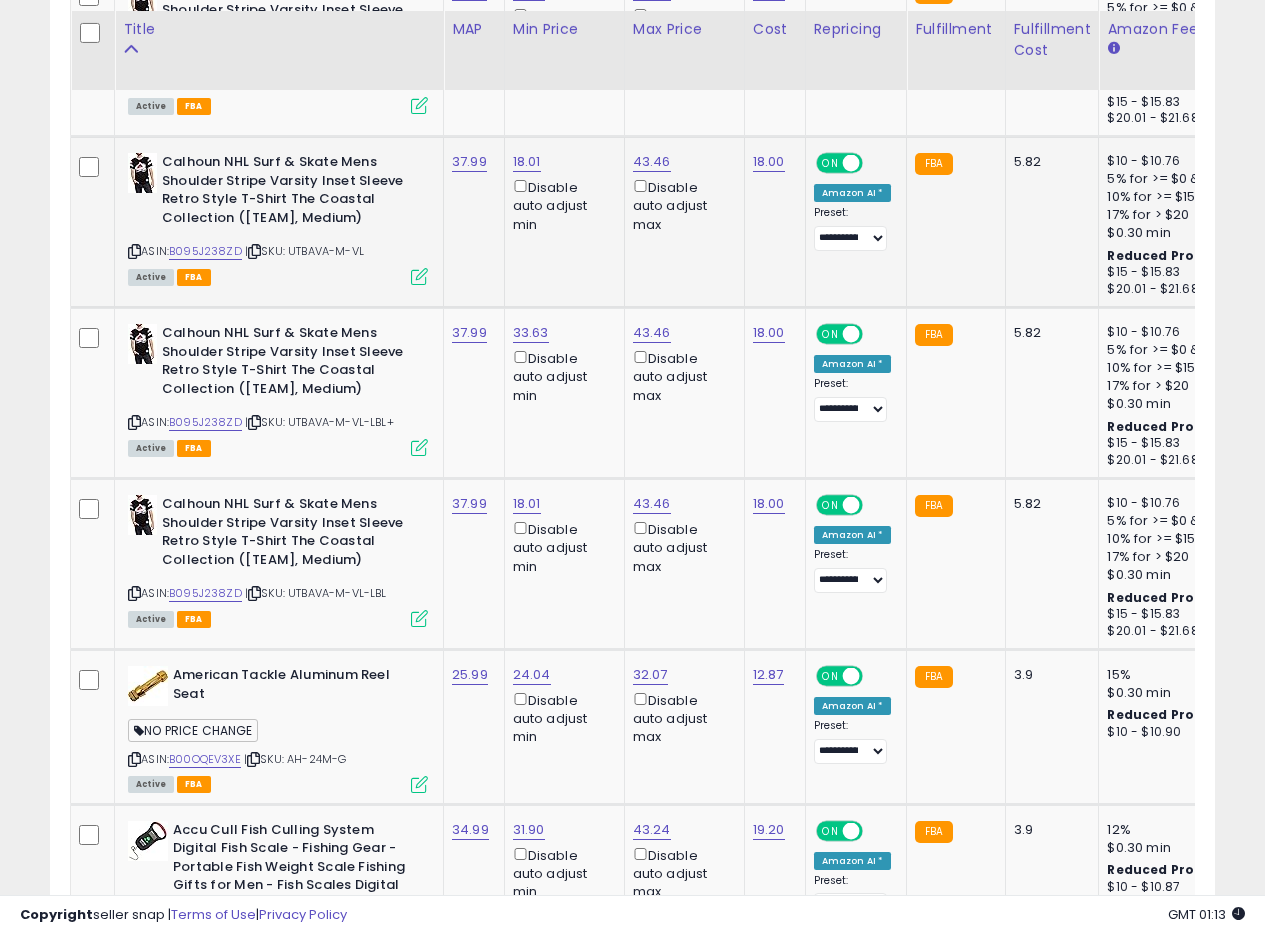 scroll, scrollTop: 6241, scrollLeft: 0, axis: vertical 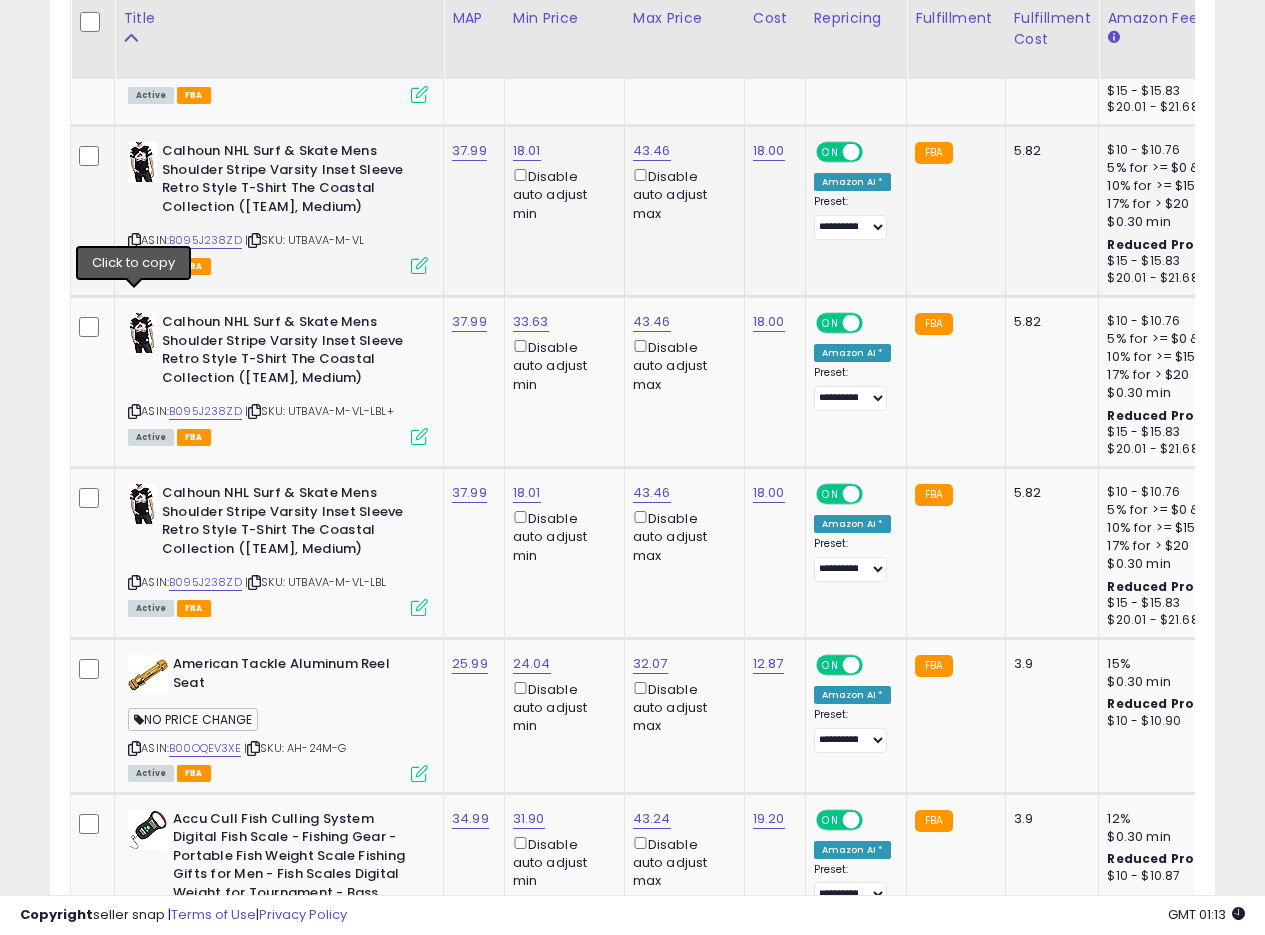 click at bounding box center (134, 240) 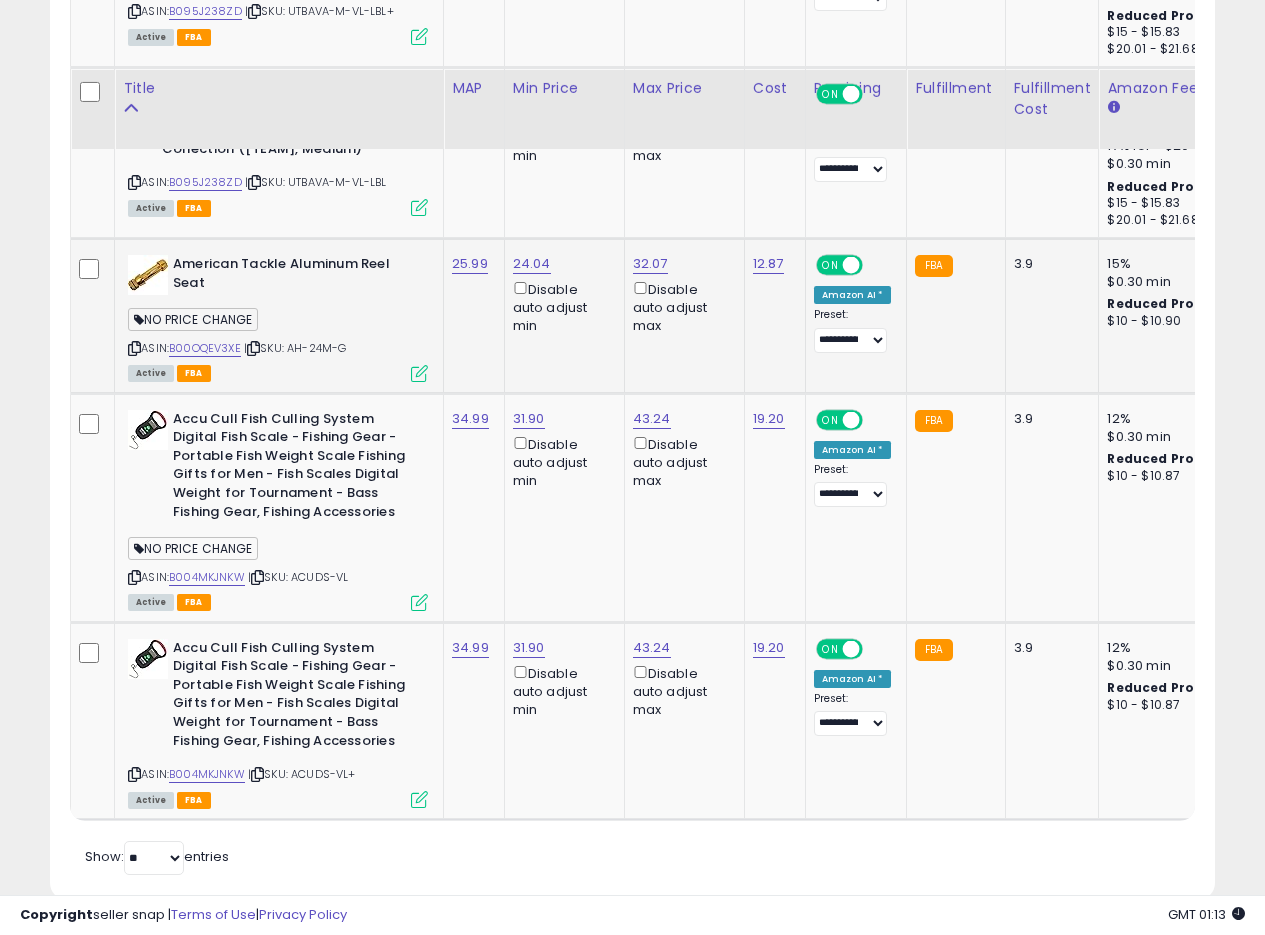 scroll, scrollTop: 6741, scrollLeft: 0, axis: vertical 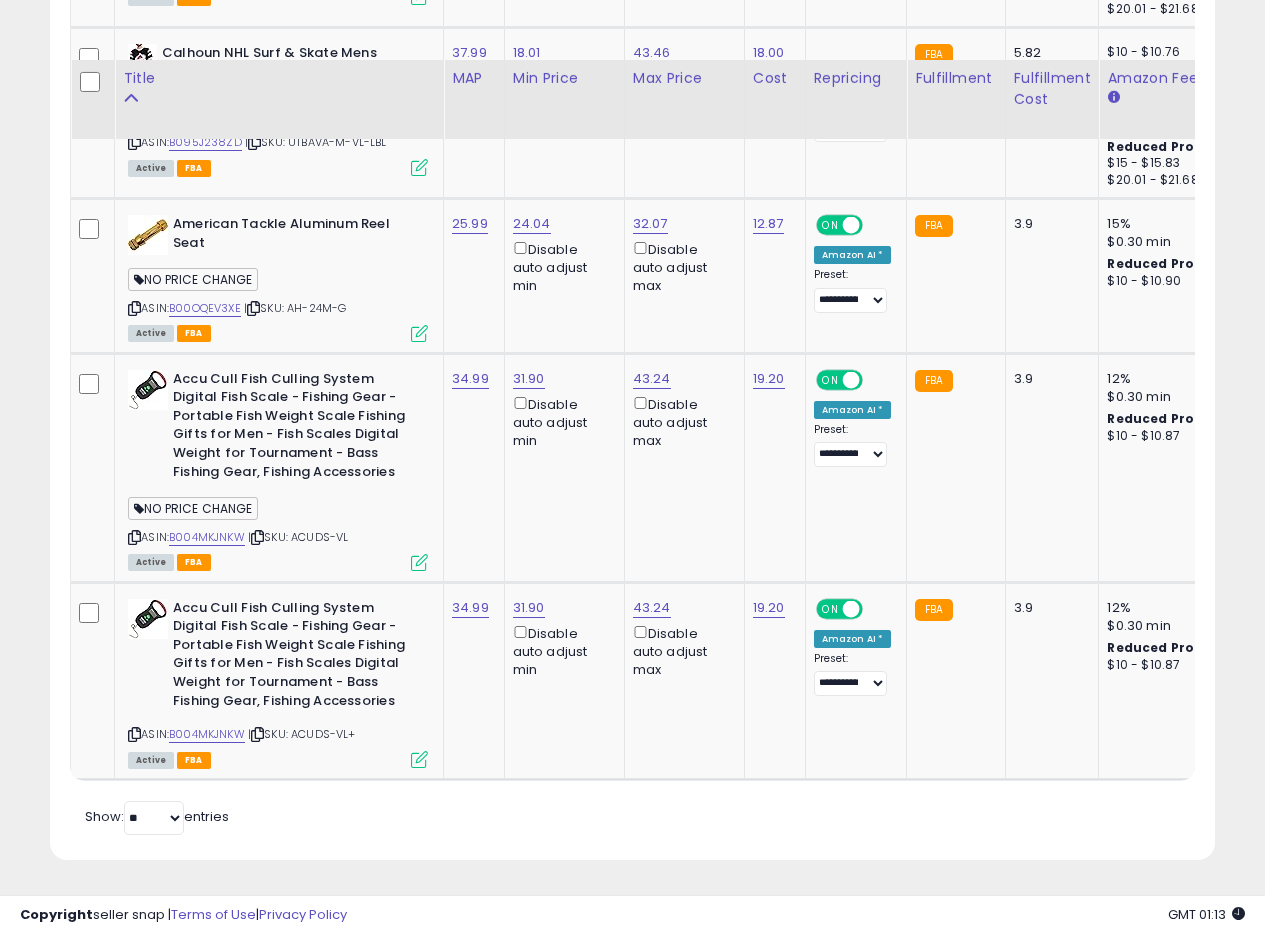 click on "**********" at bounding box center [632, -2856] 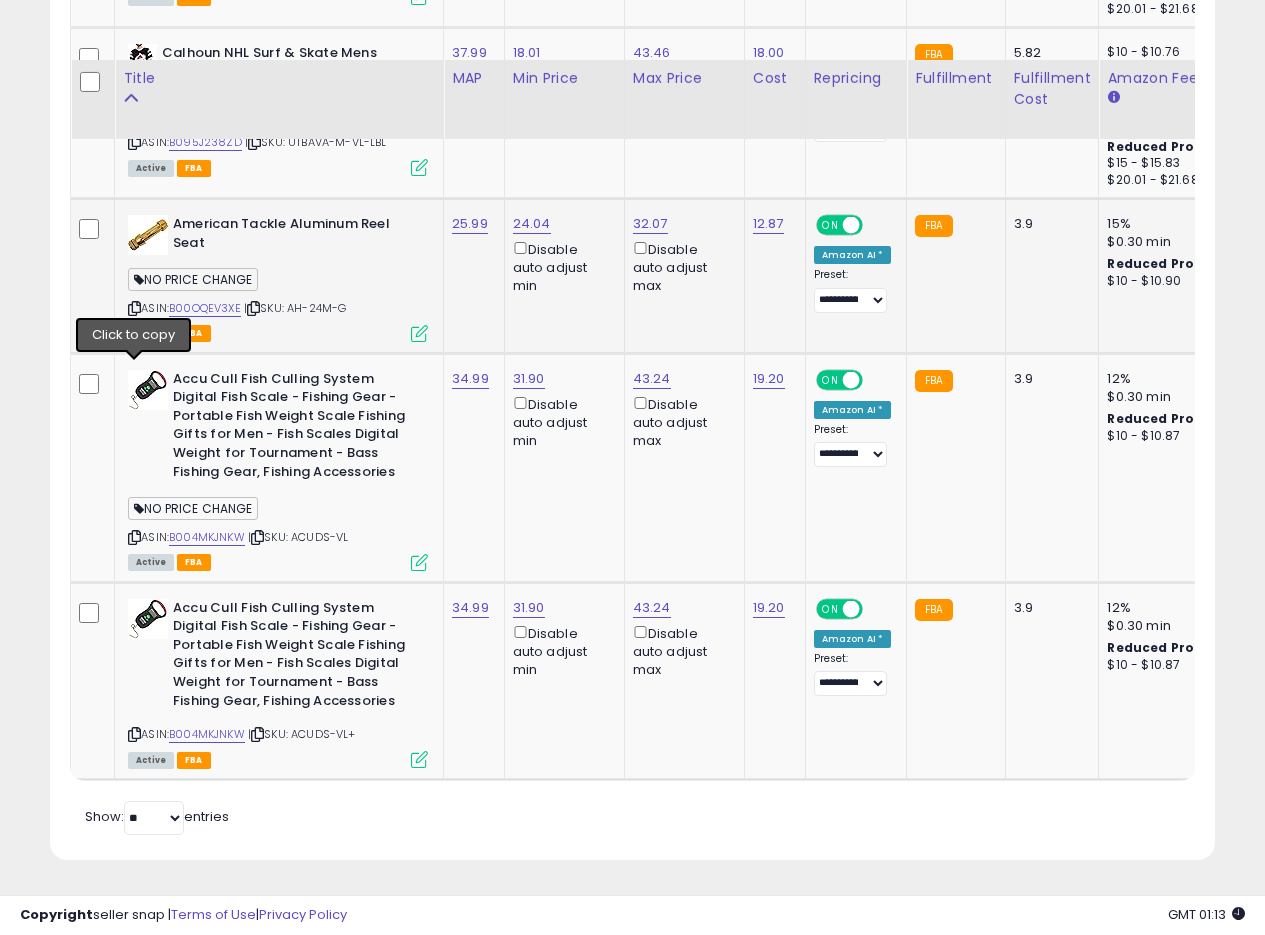 drag, startPoint x: 137, startPoint y: 312, endPoint x: 125, endPoint y: 348, distance: 37.94733 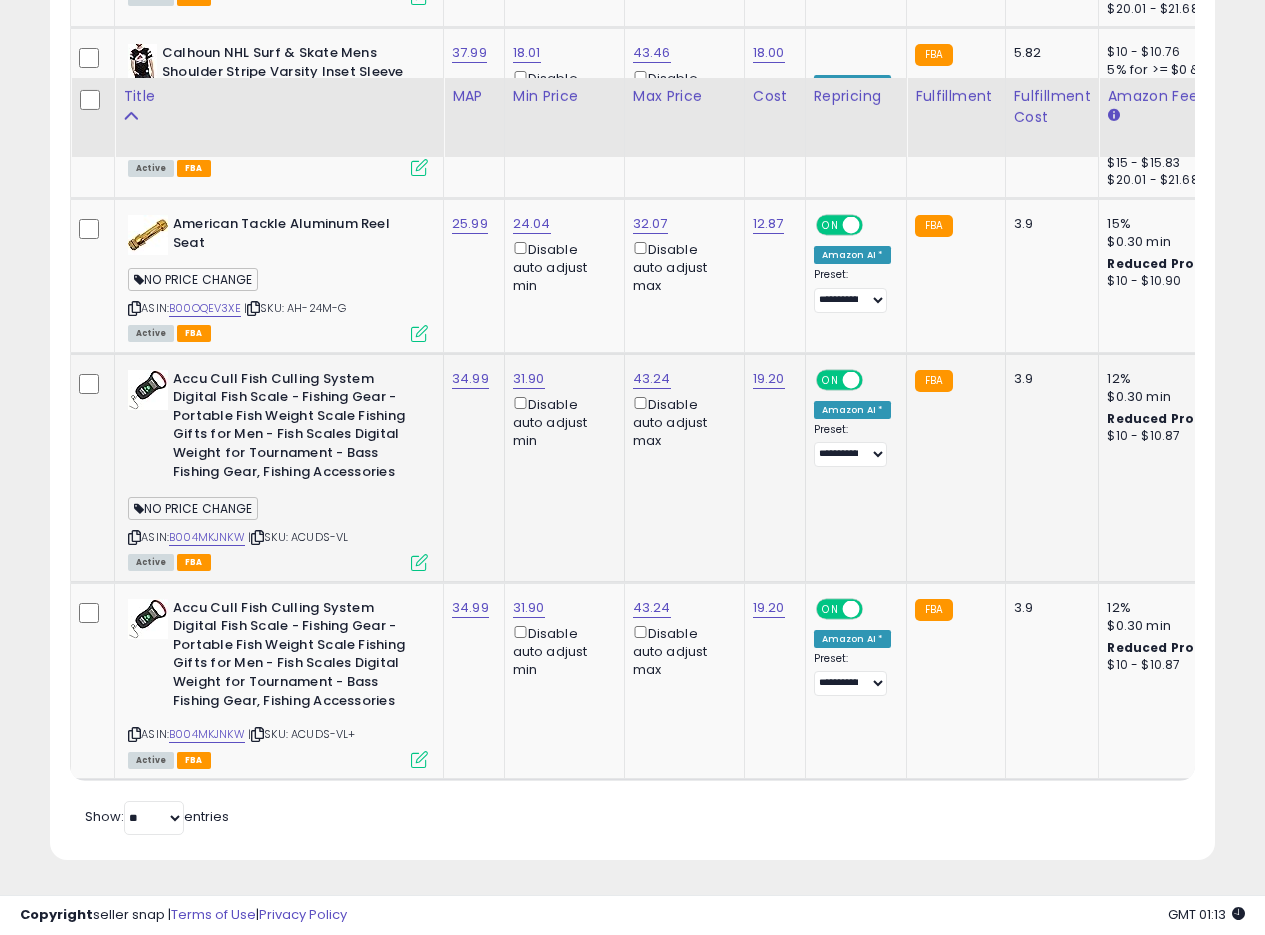 scroll, scrollTop: 6759, scrollLeft: 0, axis: vertical 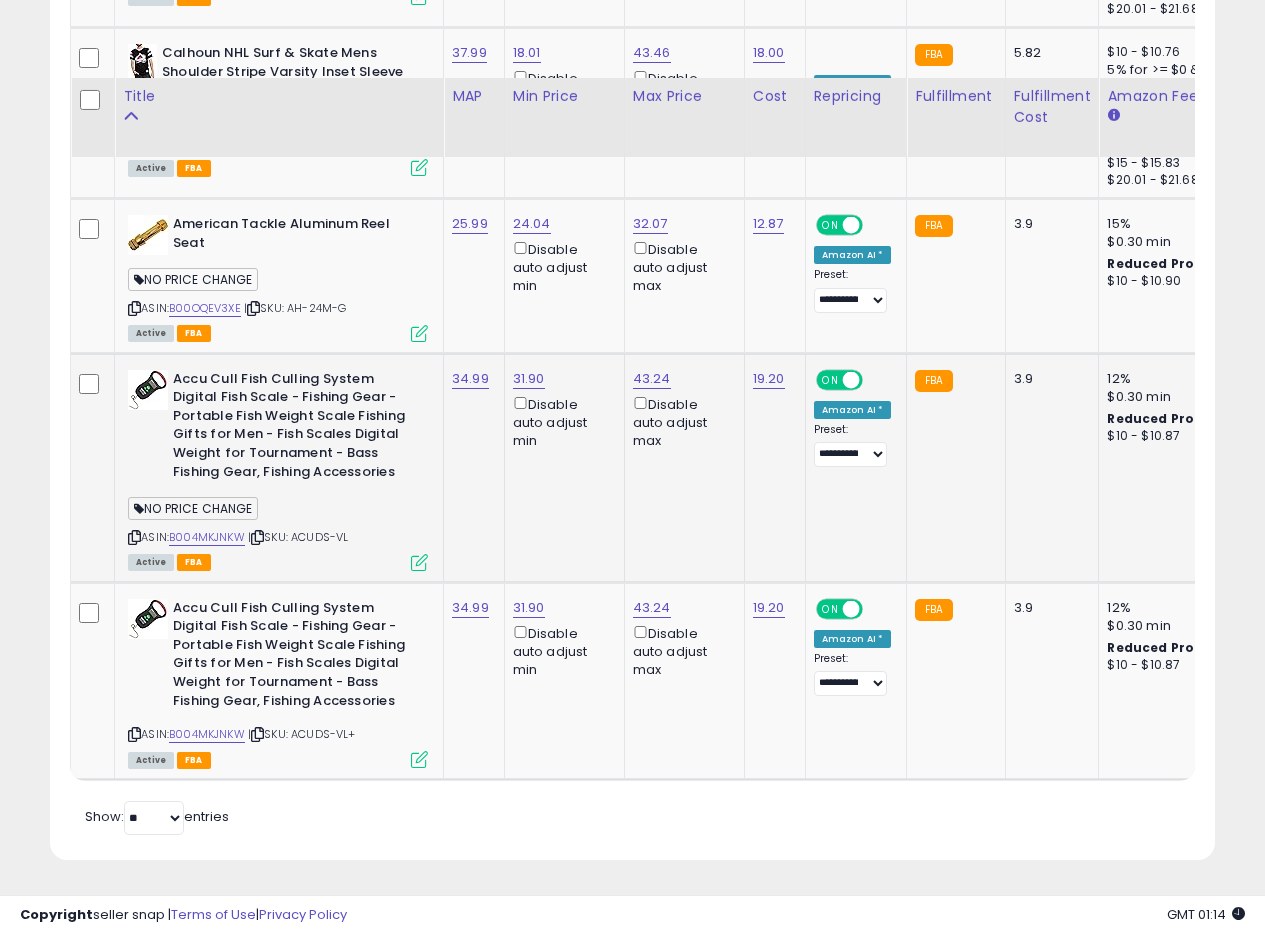 click at bounding box center [134, 537] 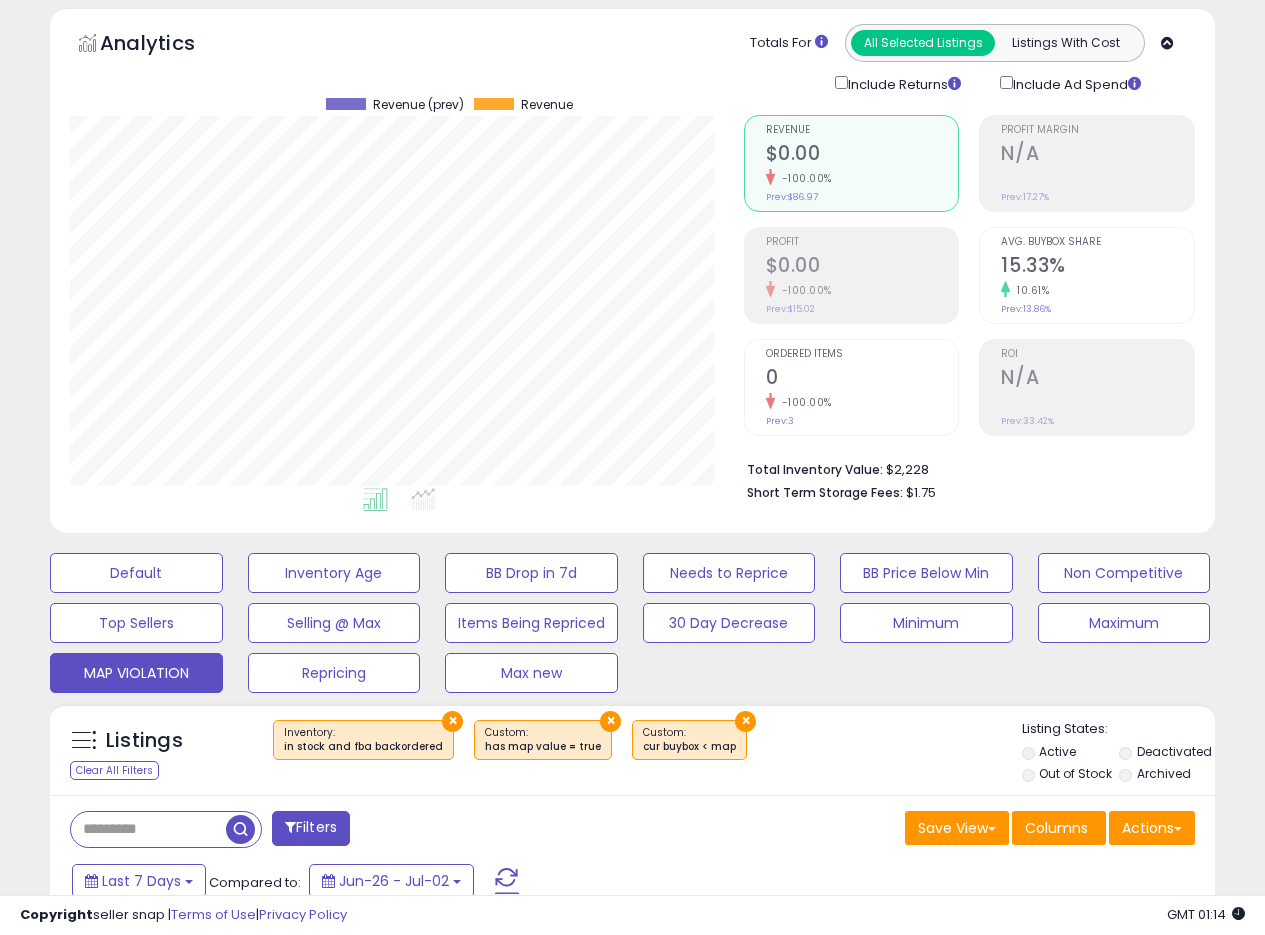 scroll, scrollTop: 0, scrollLeft: 0, axis: both 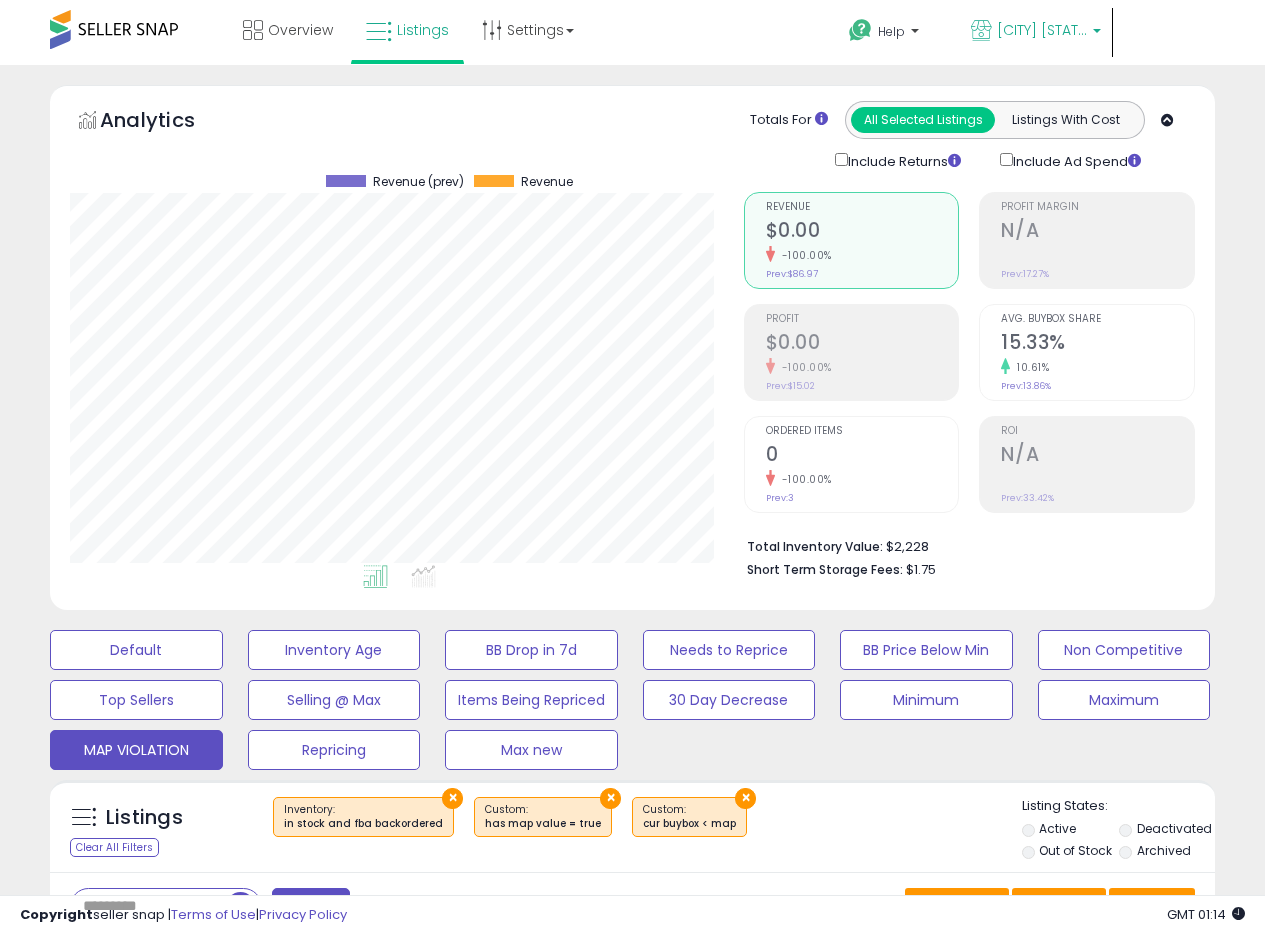 click on "[CITY] [STATE]" at bounding box center [1042, 30] 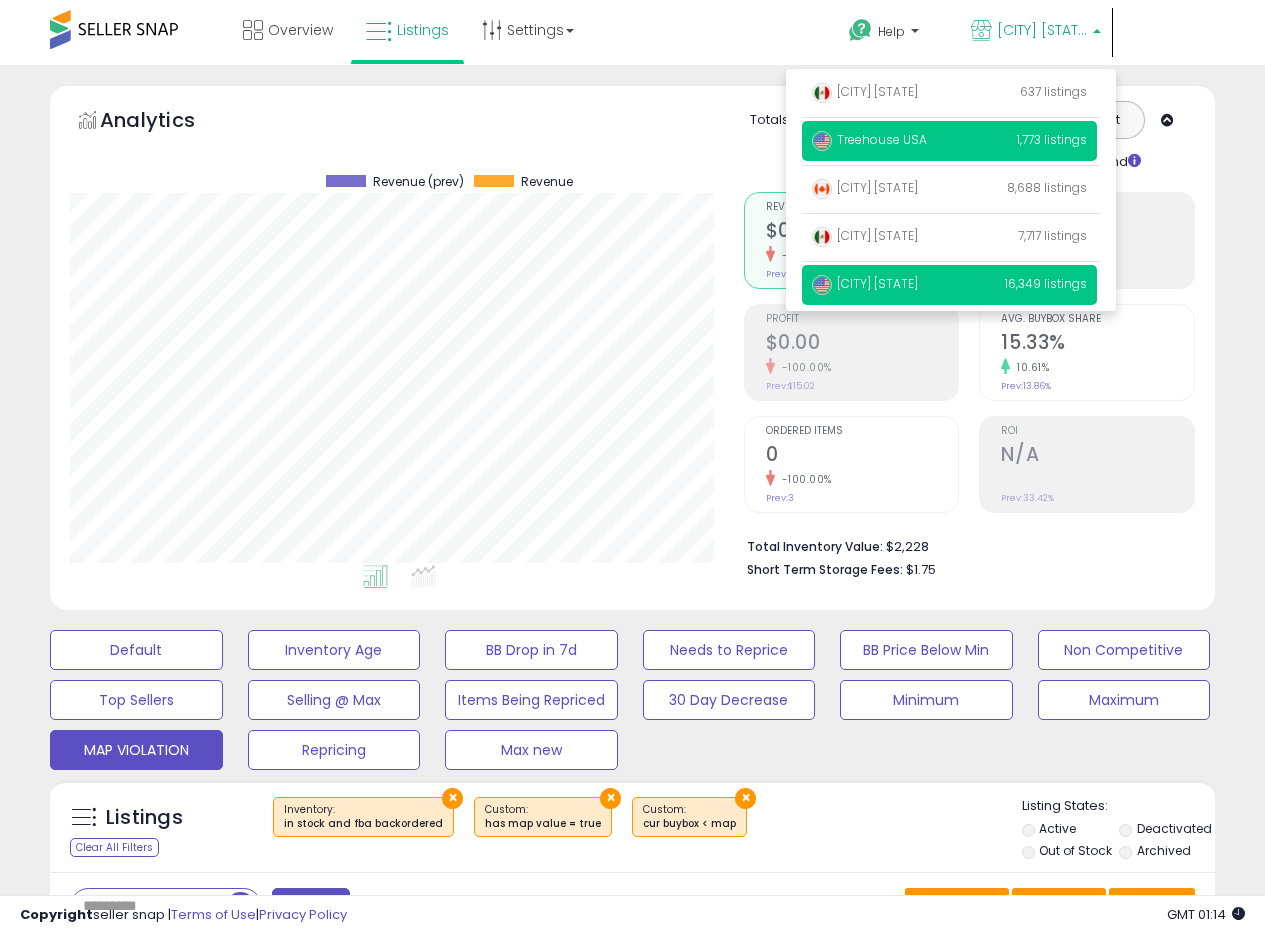 click on "Treehouse USA" at bounding box center (869, 139) 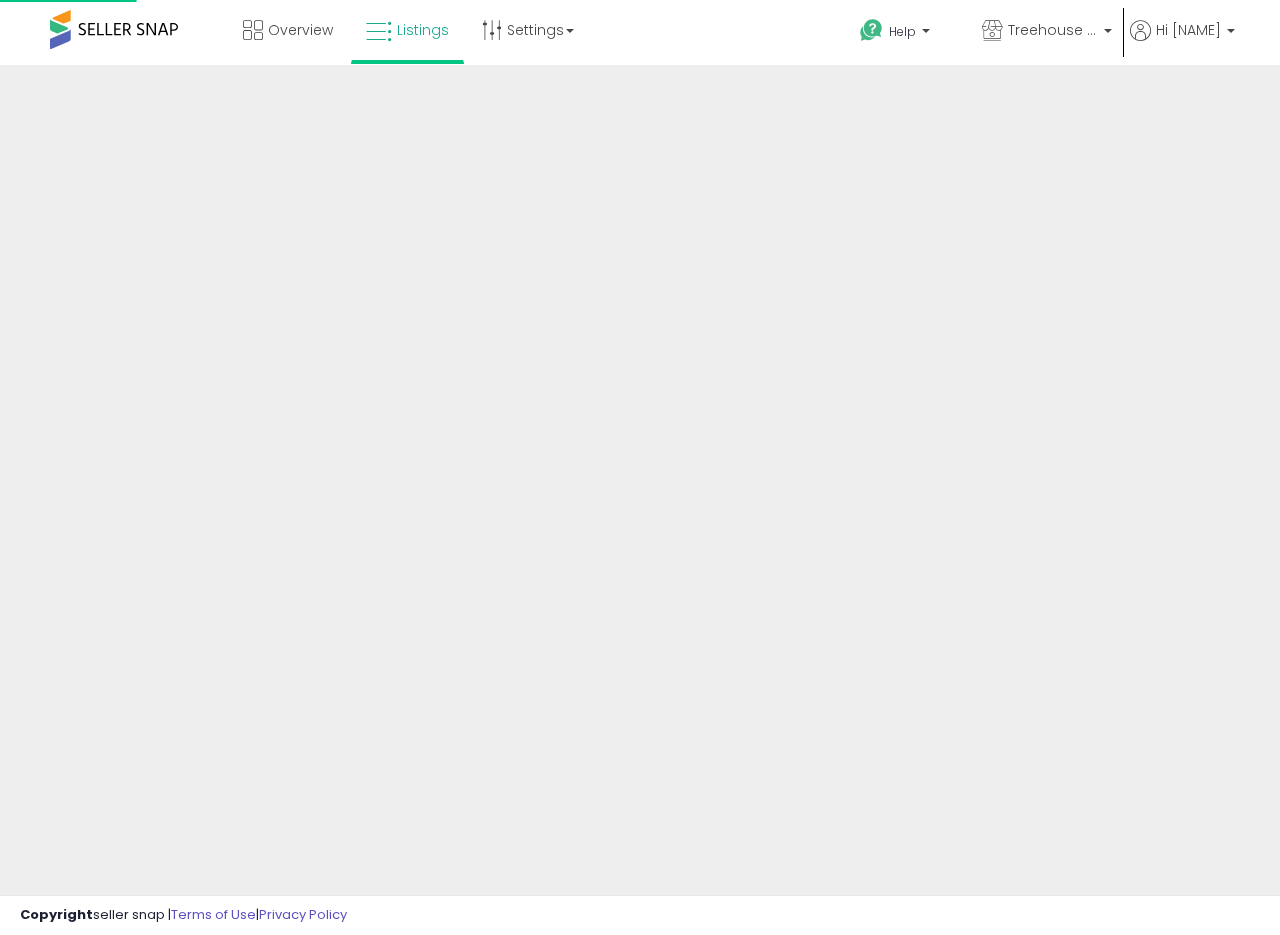 select on "**" 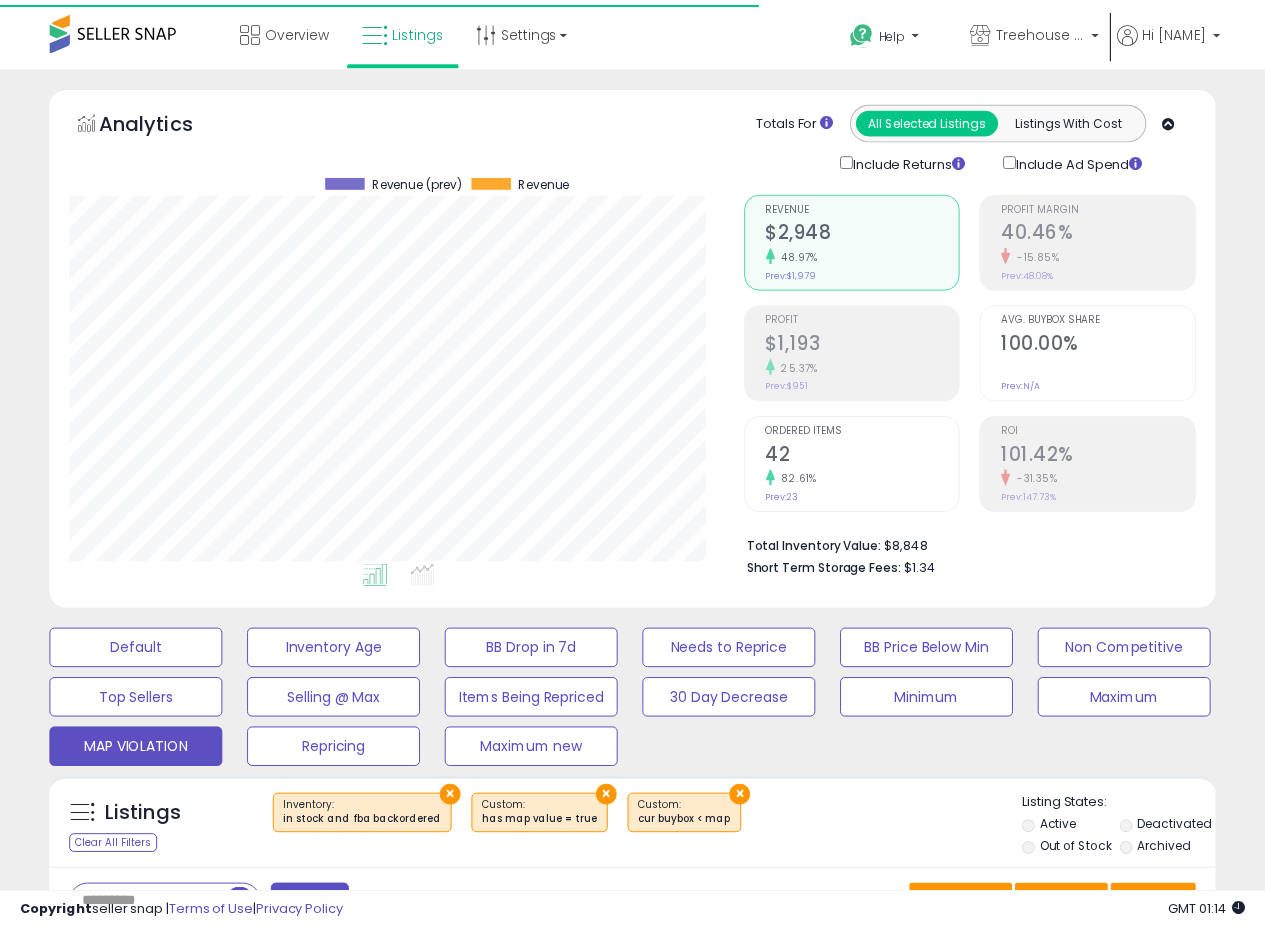 scroll, scrollTop: 0, scrollLeft: 0, axis: both 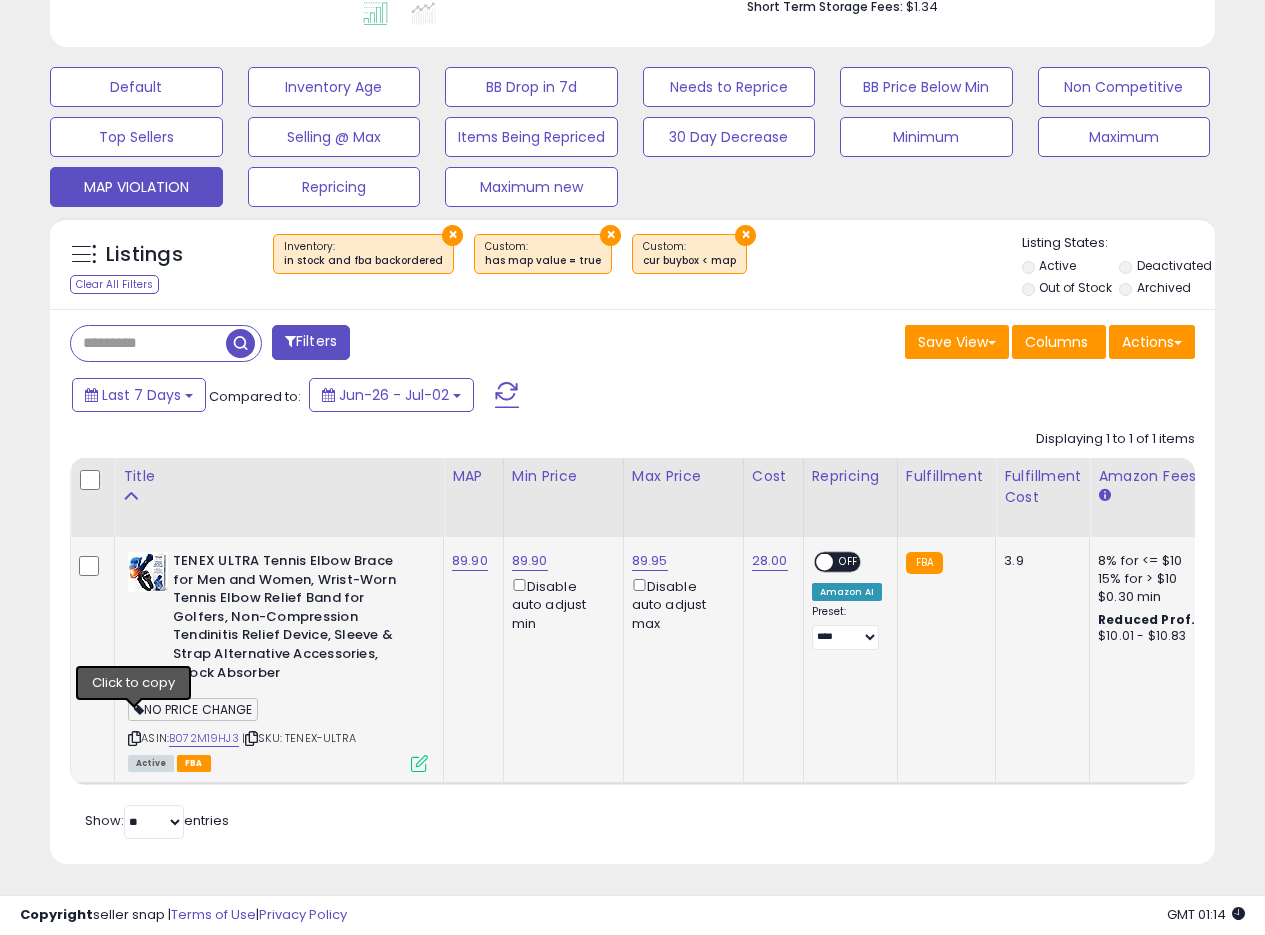 click at bounding box center [134, 738] 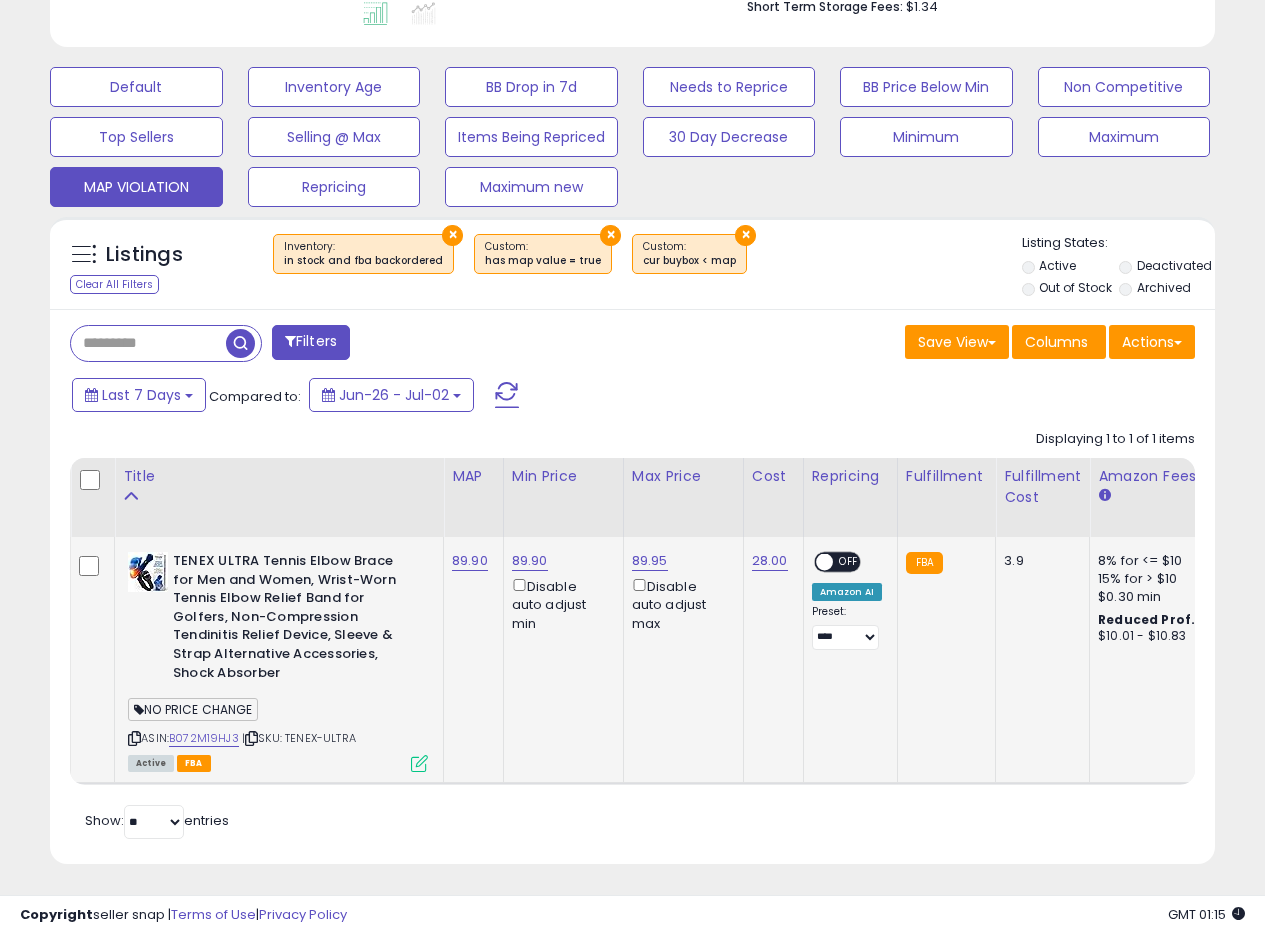 click at bounding box center (419, 763) 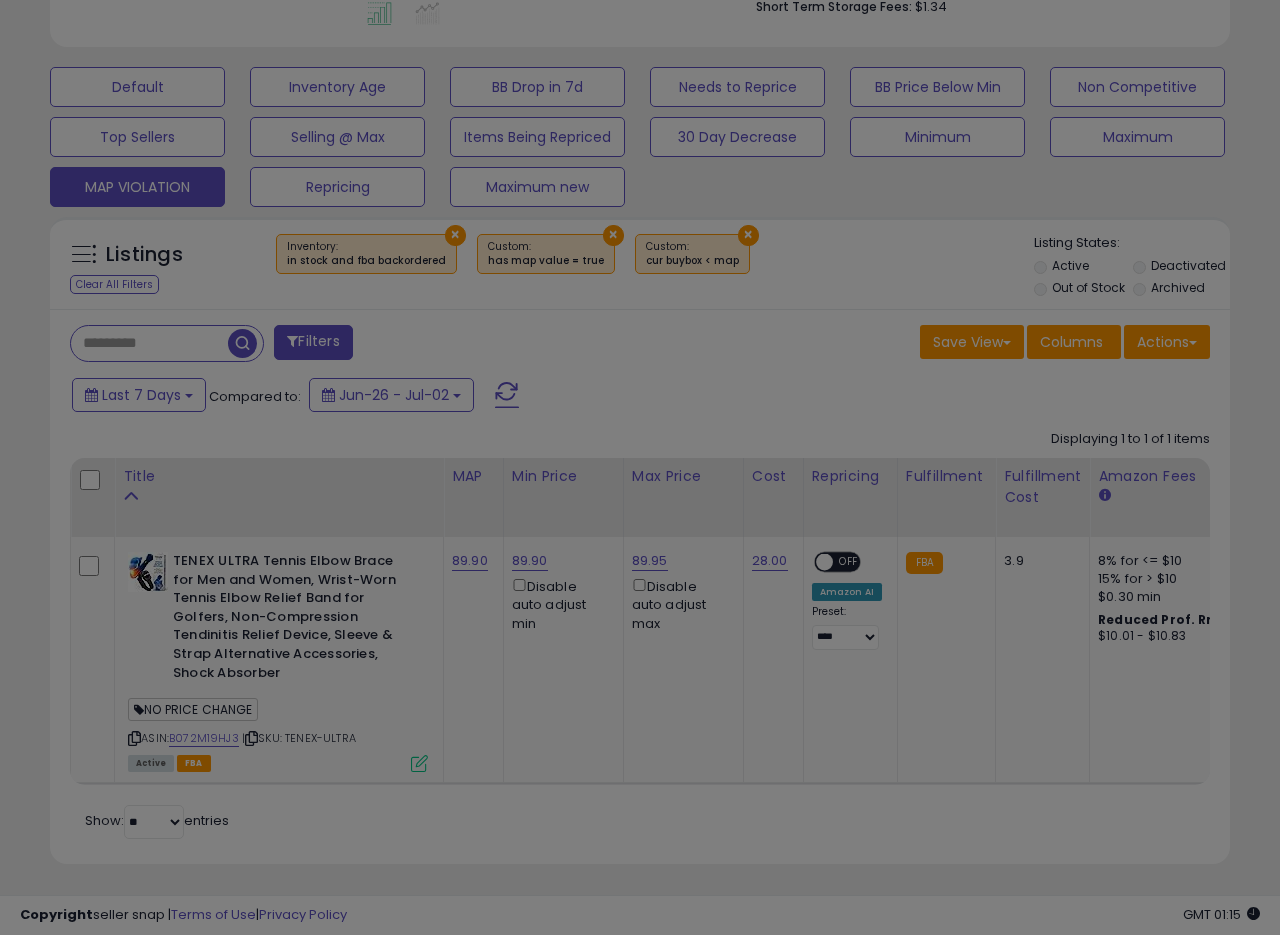 scroll, scrollTop: 999590, scrollLeft: 999317, axis: both 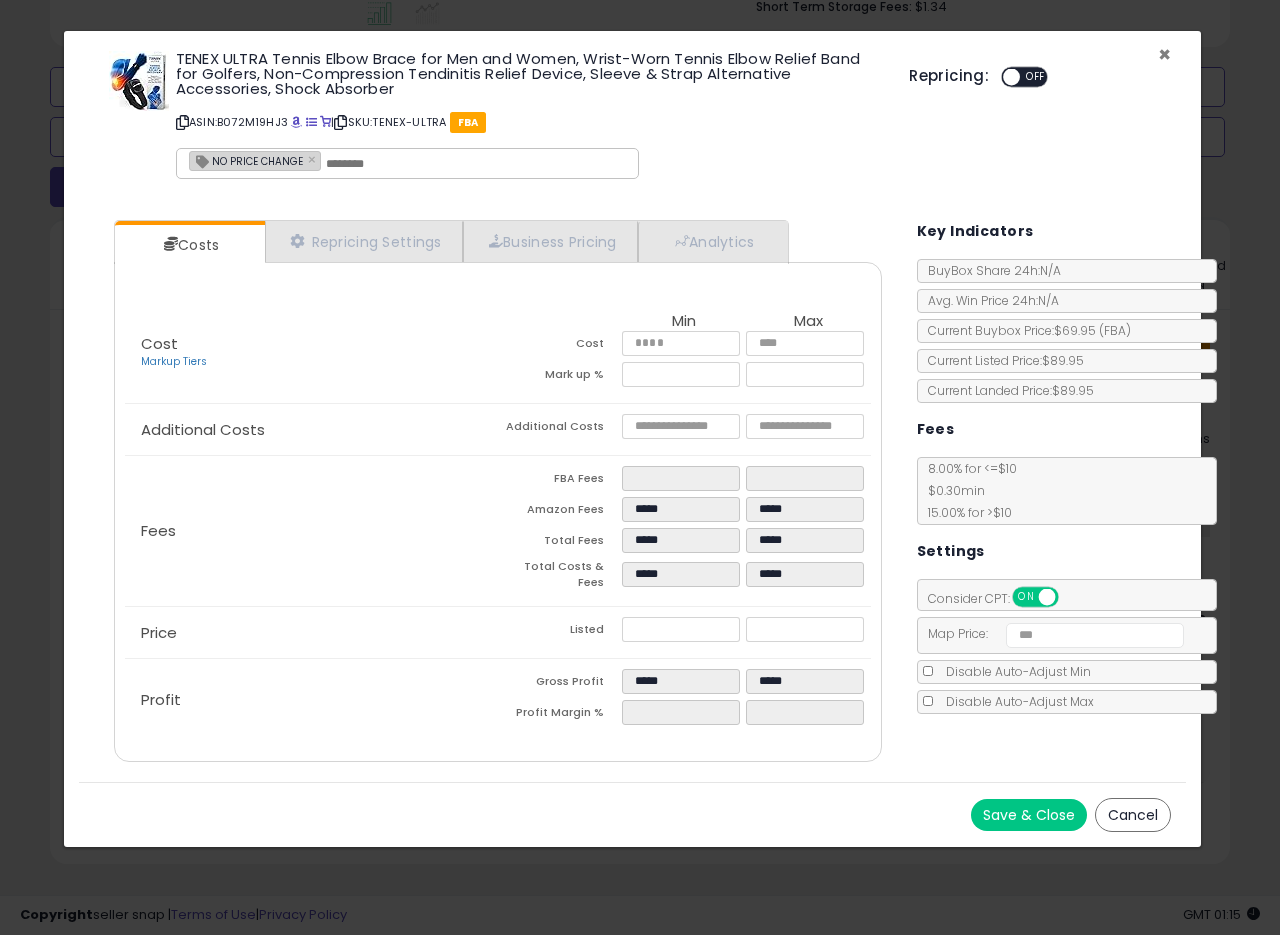 click on "×" at bounding box center [1164, 54] 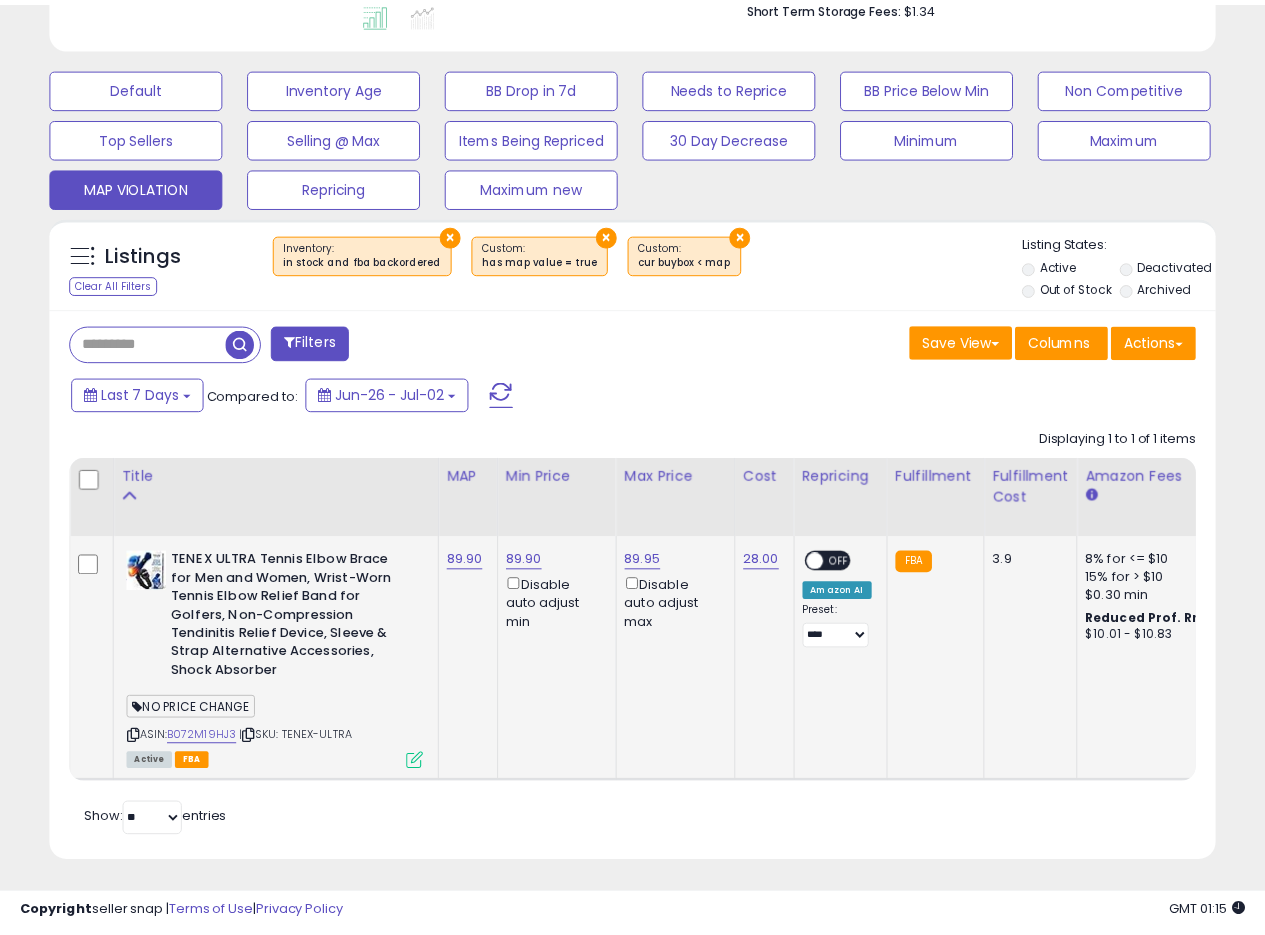 scroll, scrollTop: 410, scrollLeft: 674, axis: both 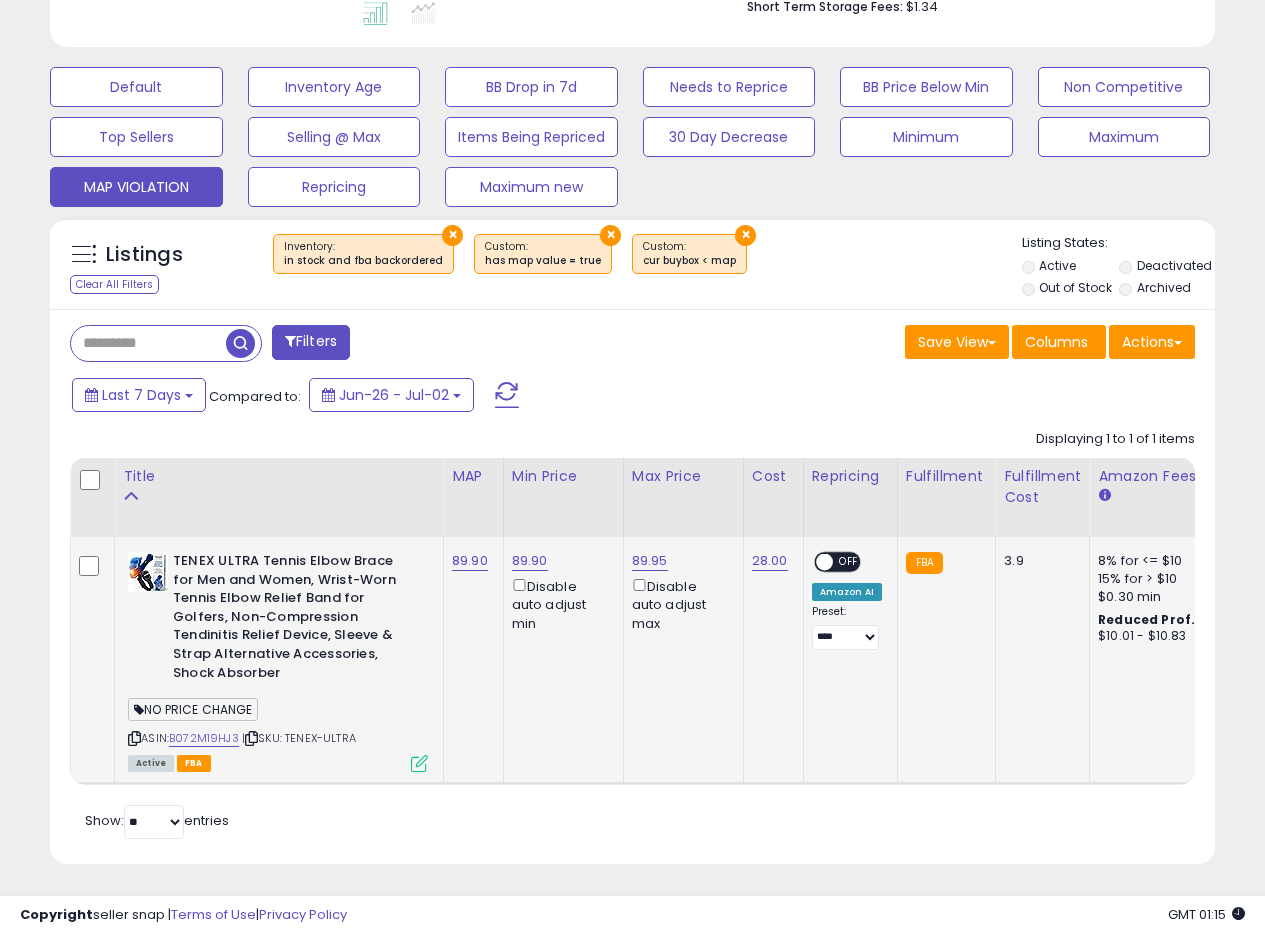 click on "89.95  Disable auto adjust max" 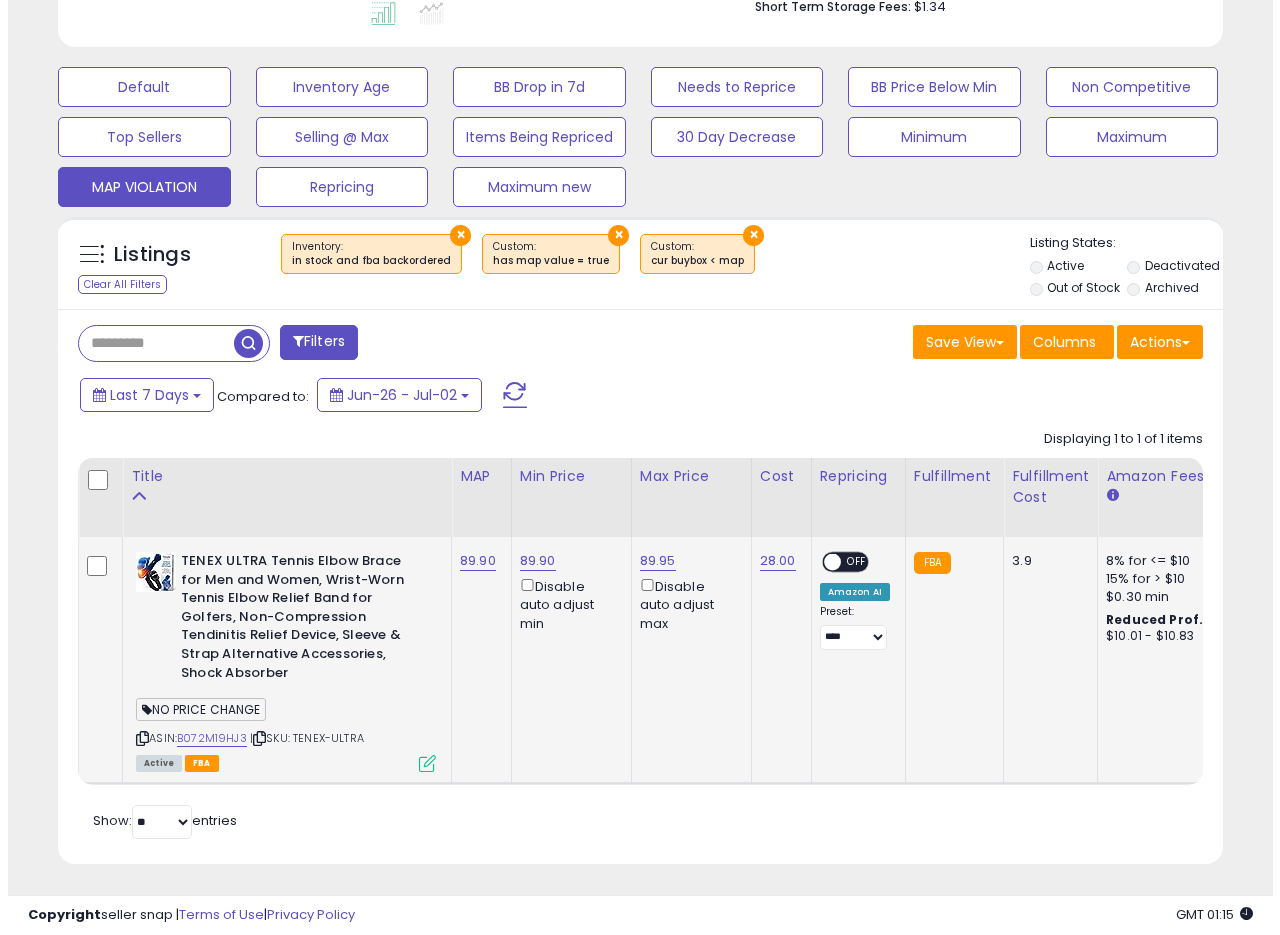 scroll, scrollTop: 999590, scrollLeft: 999317, axis: both 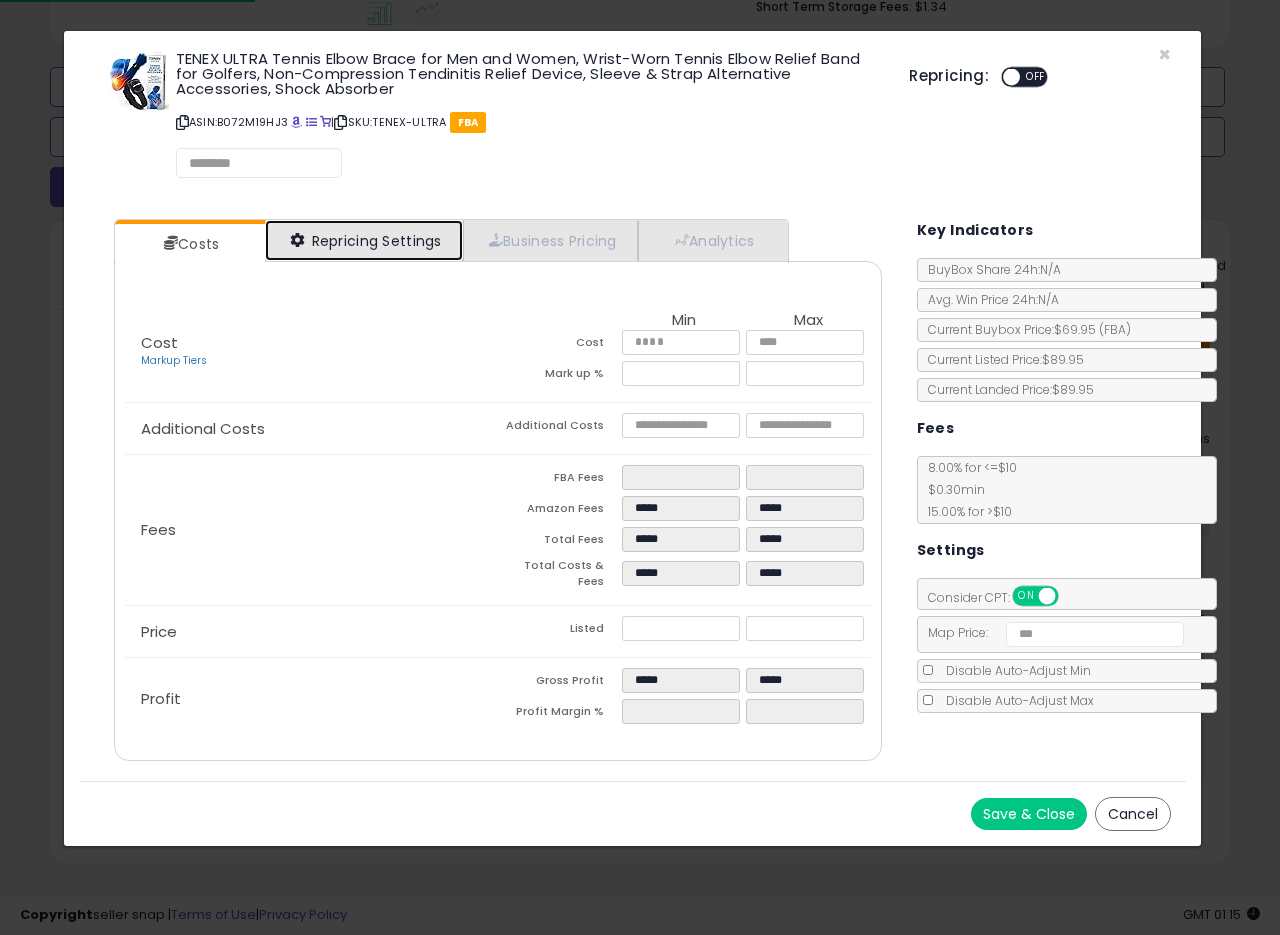 select on "*********" 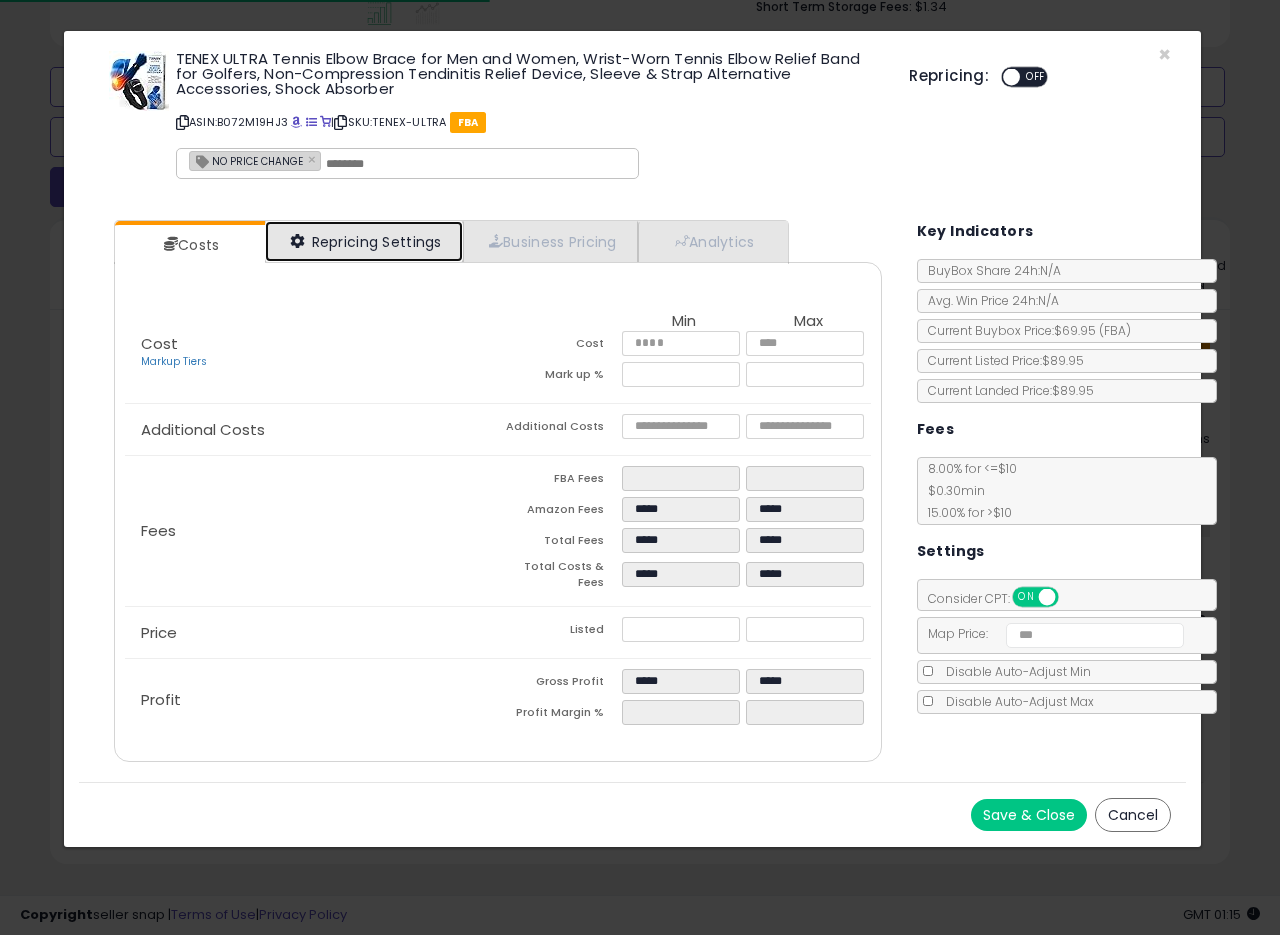 click on "Repricing Settings" at bounding box center (364, 241) 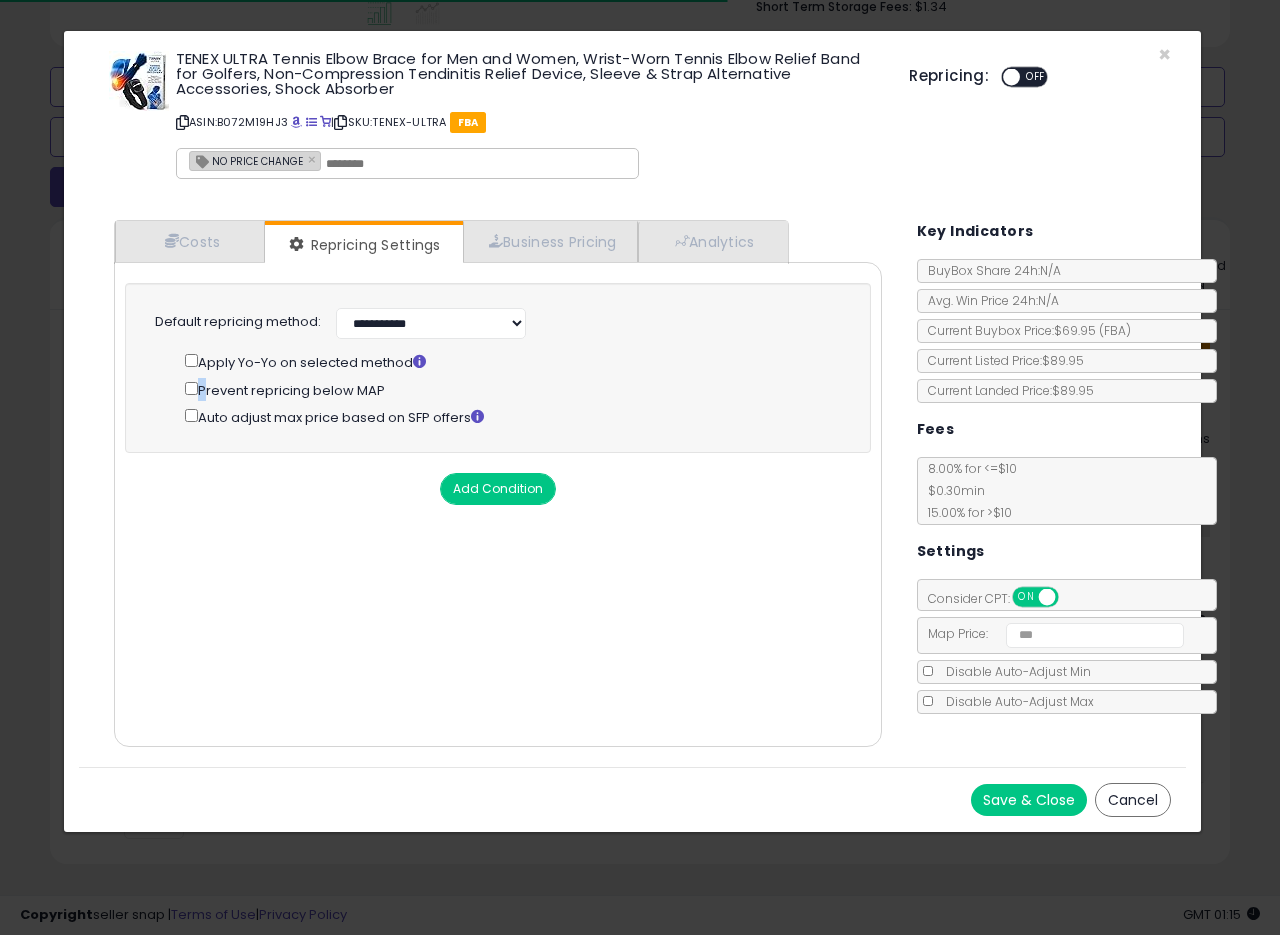 click on "Prevent repricing below MAP" 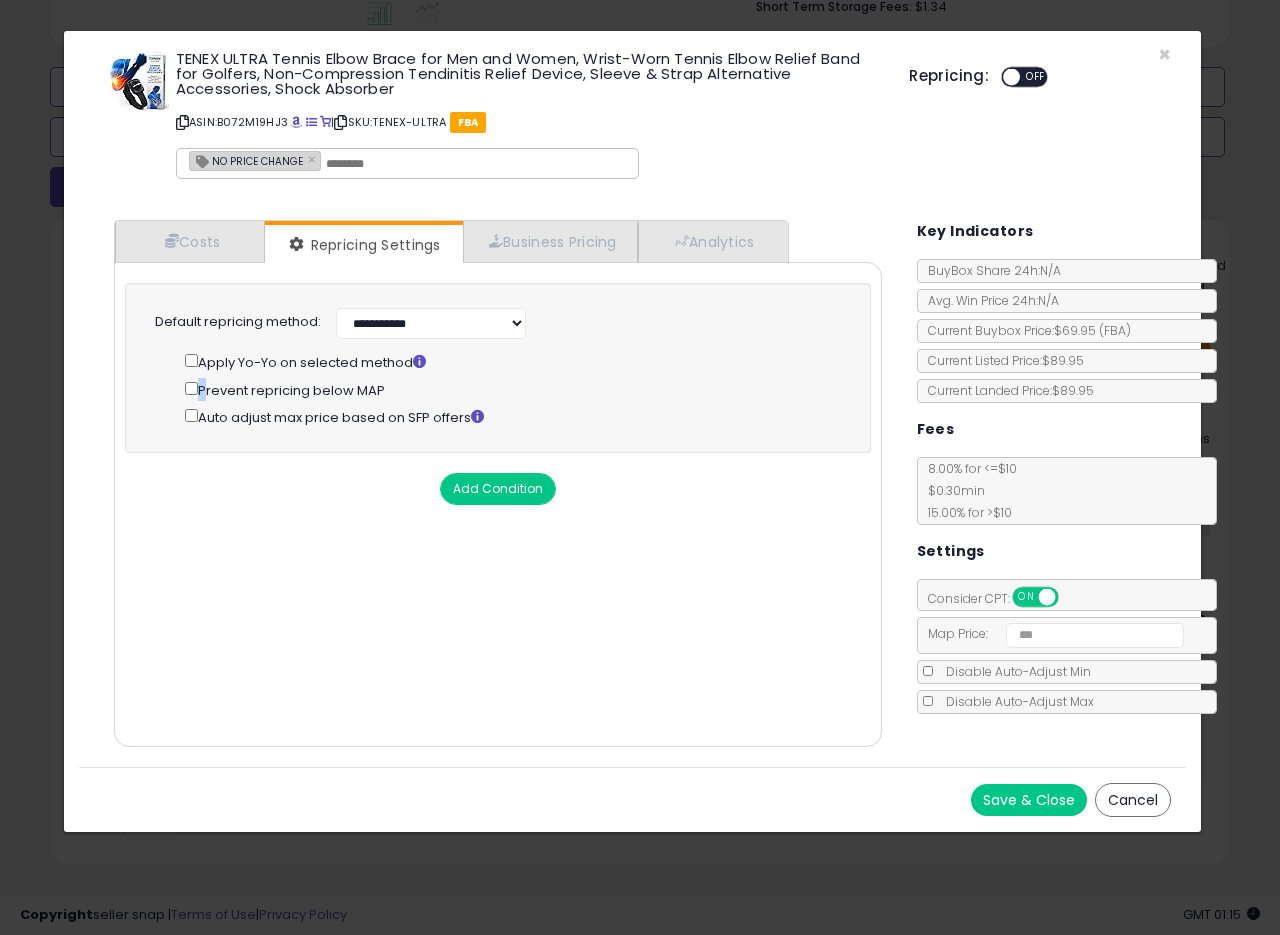 click on "Add Condition" at bounding box center (498, 489) 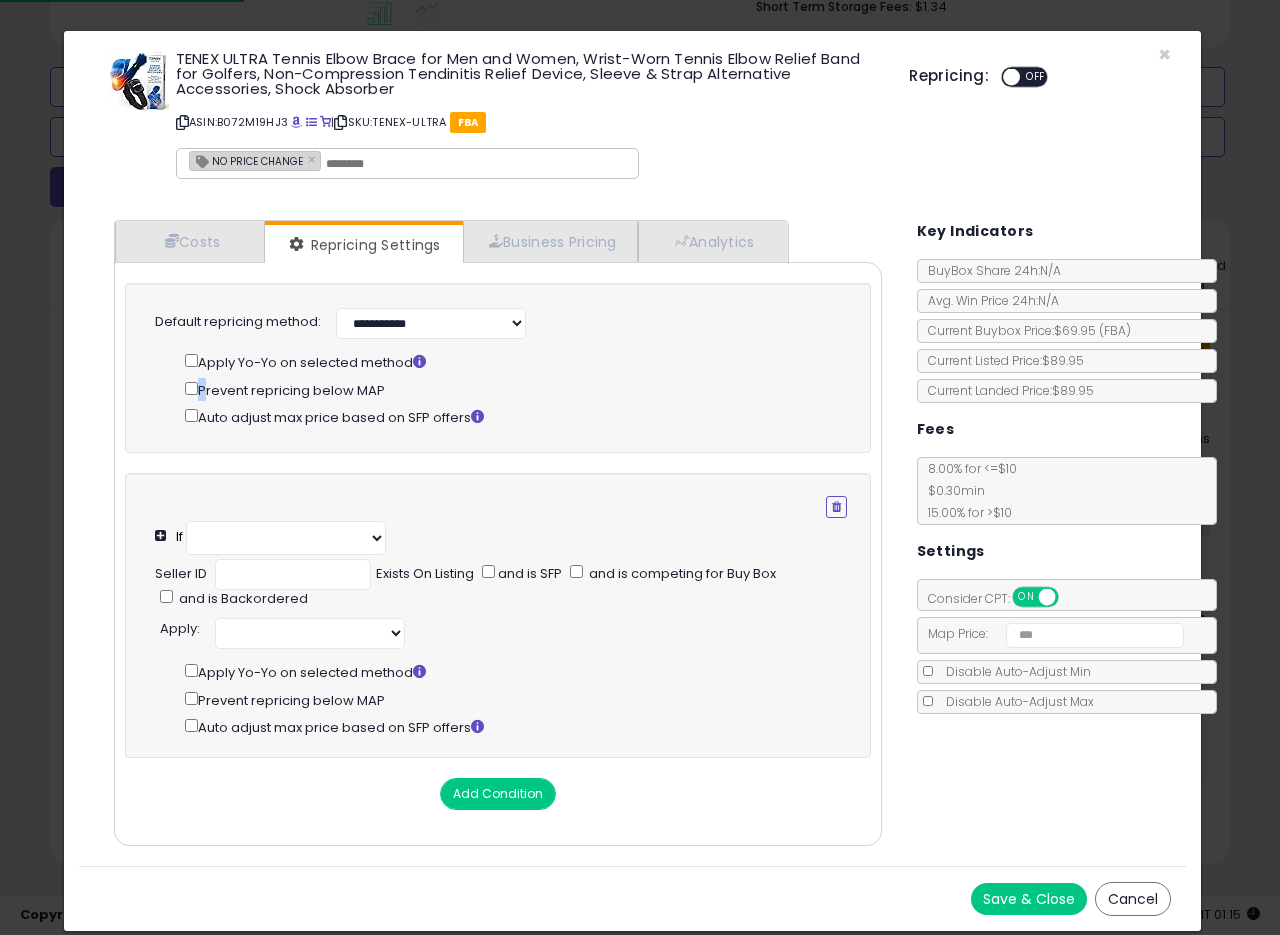 select on "**********" 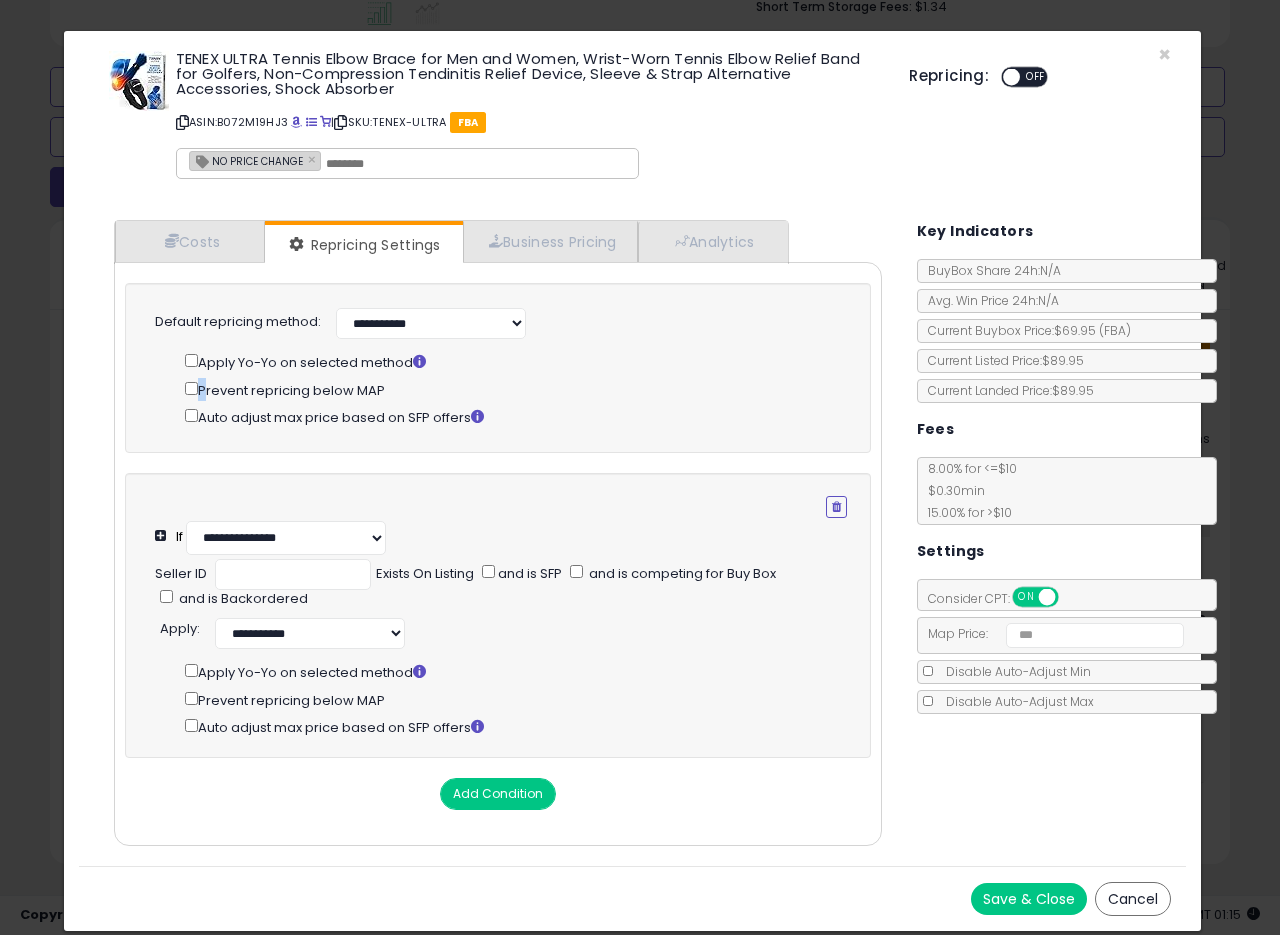 drag, startPoint x: 1033, startPoint y: 904, endPoint x: 1036, endPoint y: 893, distance: 11.401754 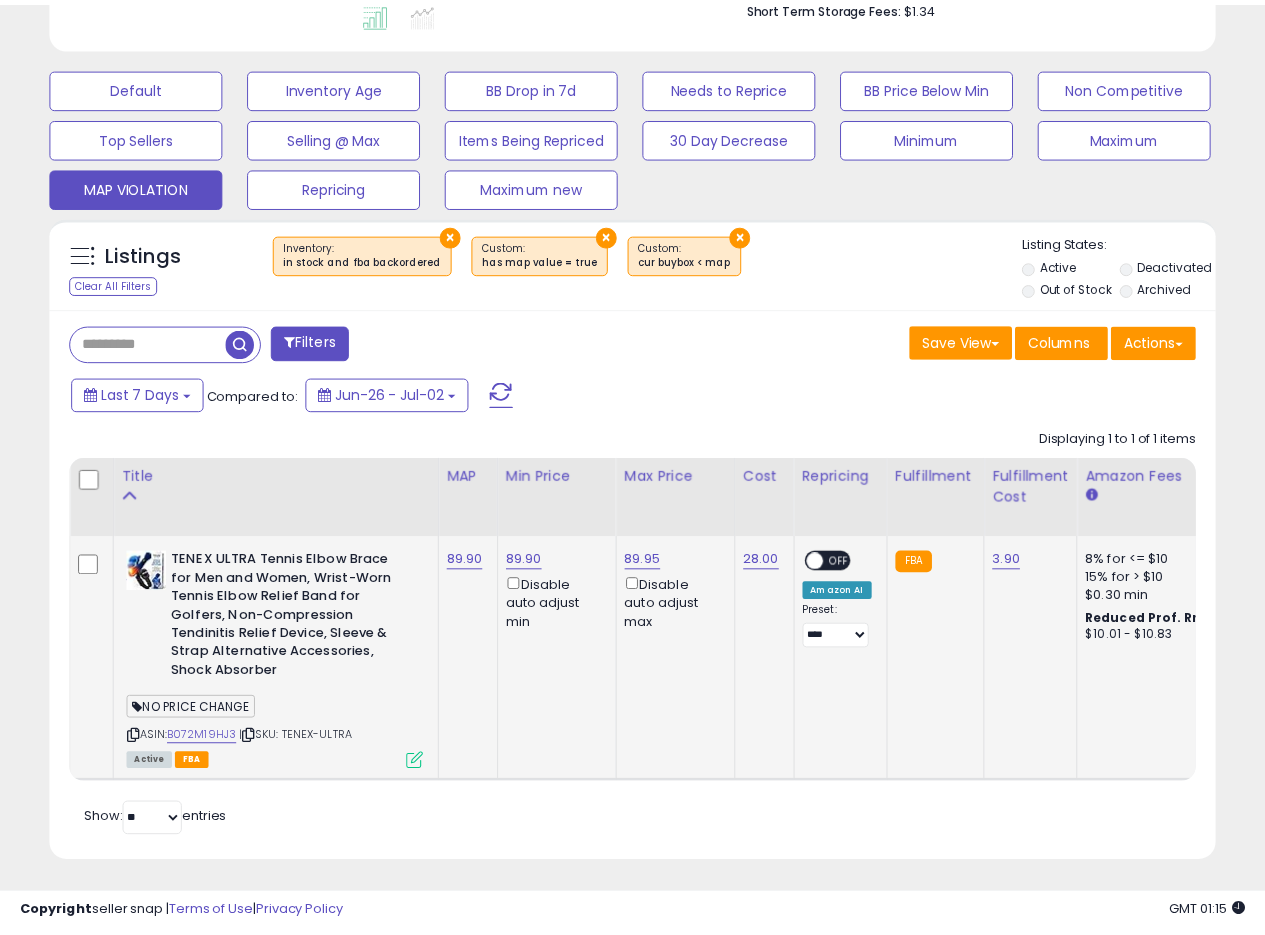 scroll, scrollTop: 410, scrollLeft: 674, axis: both 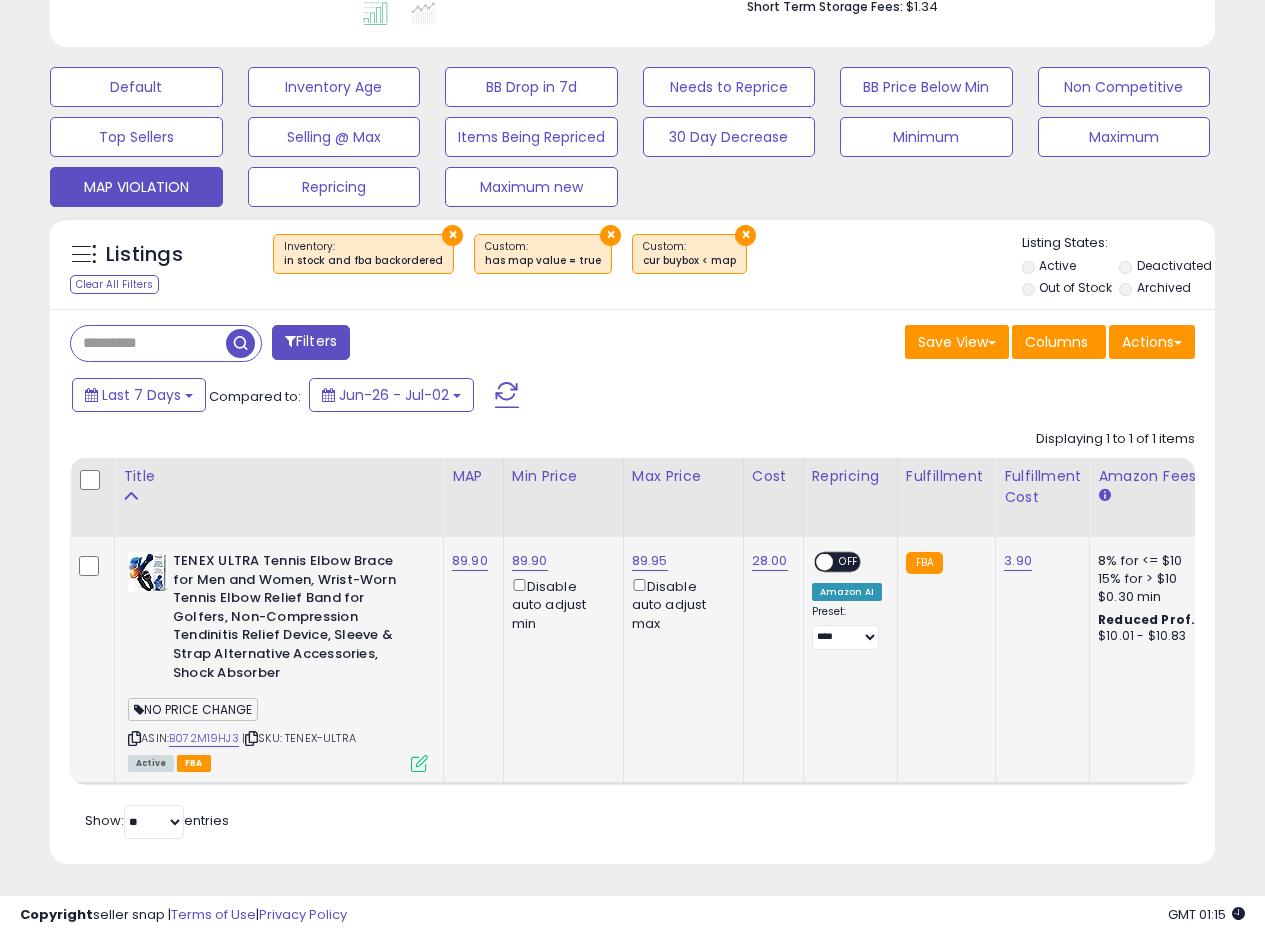 click on "OFF" at bounding box center [849, 562] 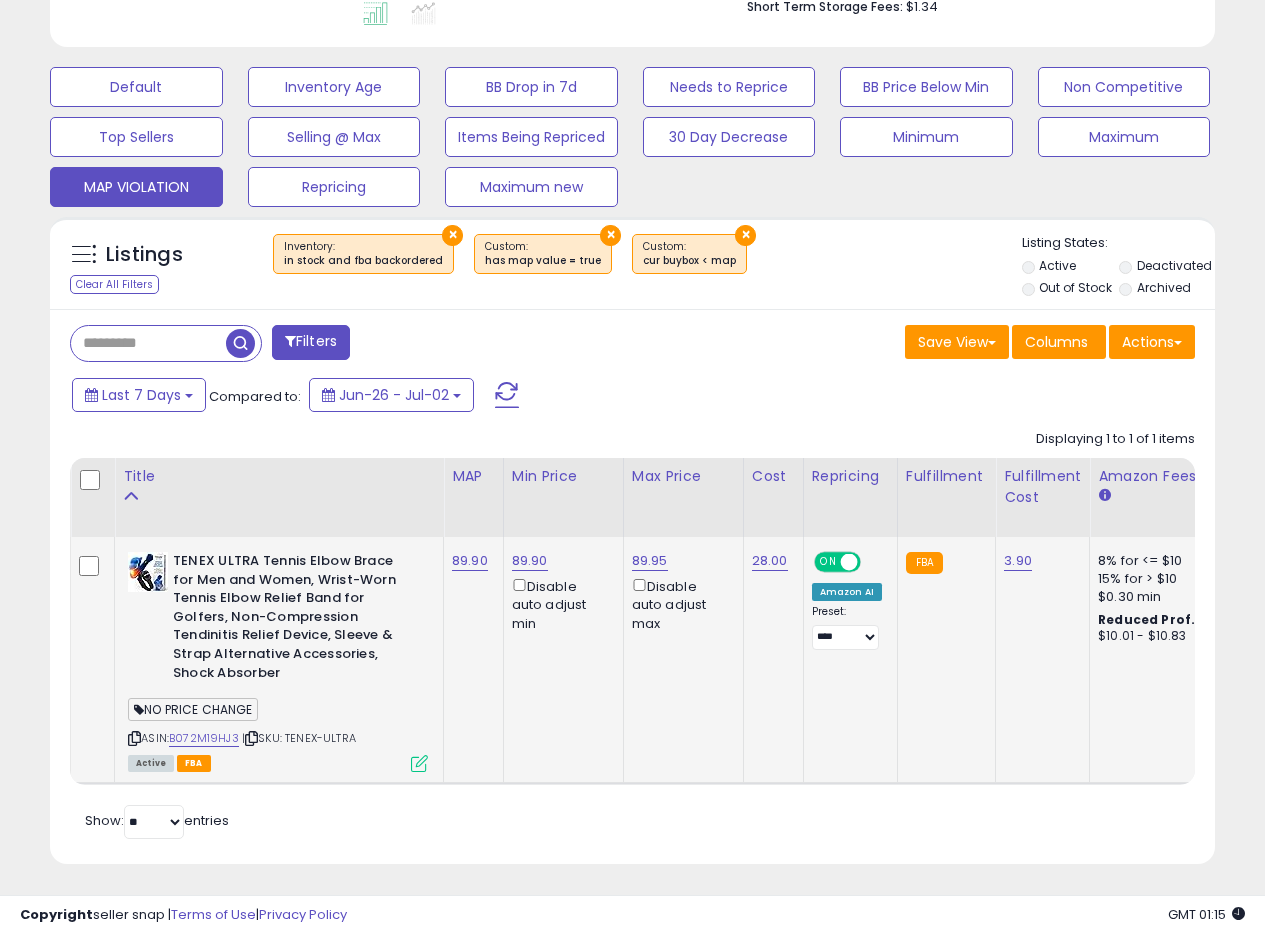 click on "89.95  Disable auto adjust max" 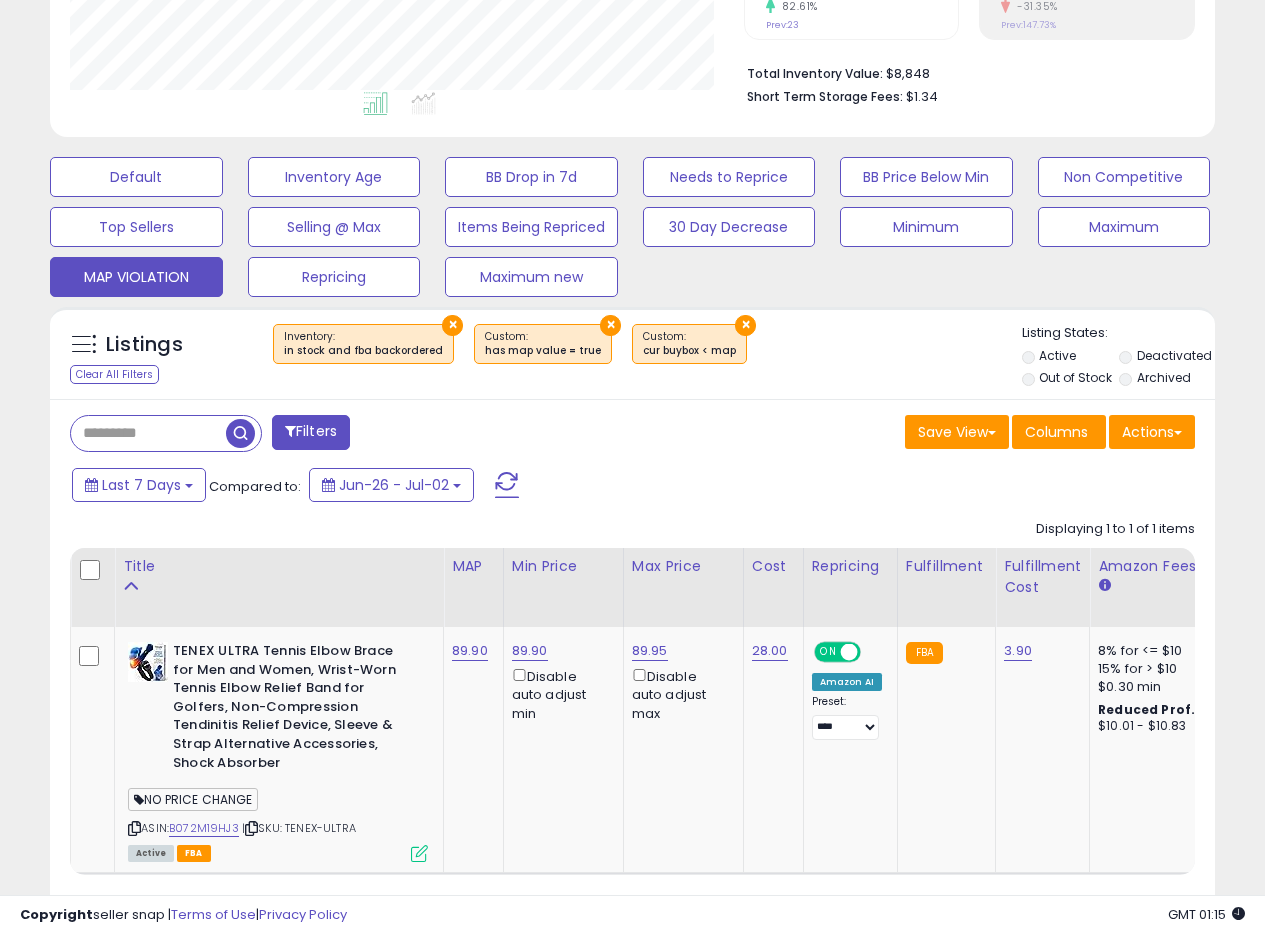 scroll, scrollTop: 463, scrollLeft: 0, axis: vertical 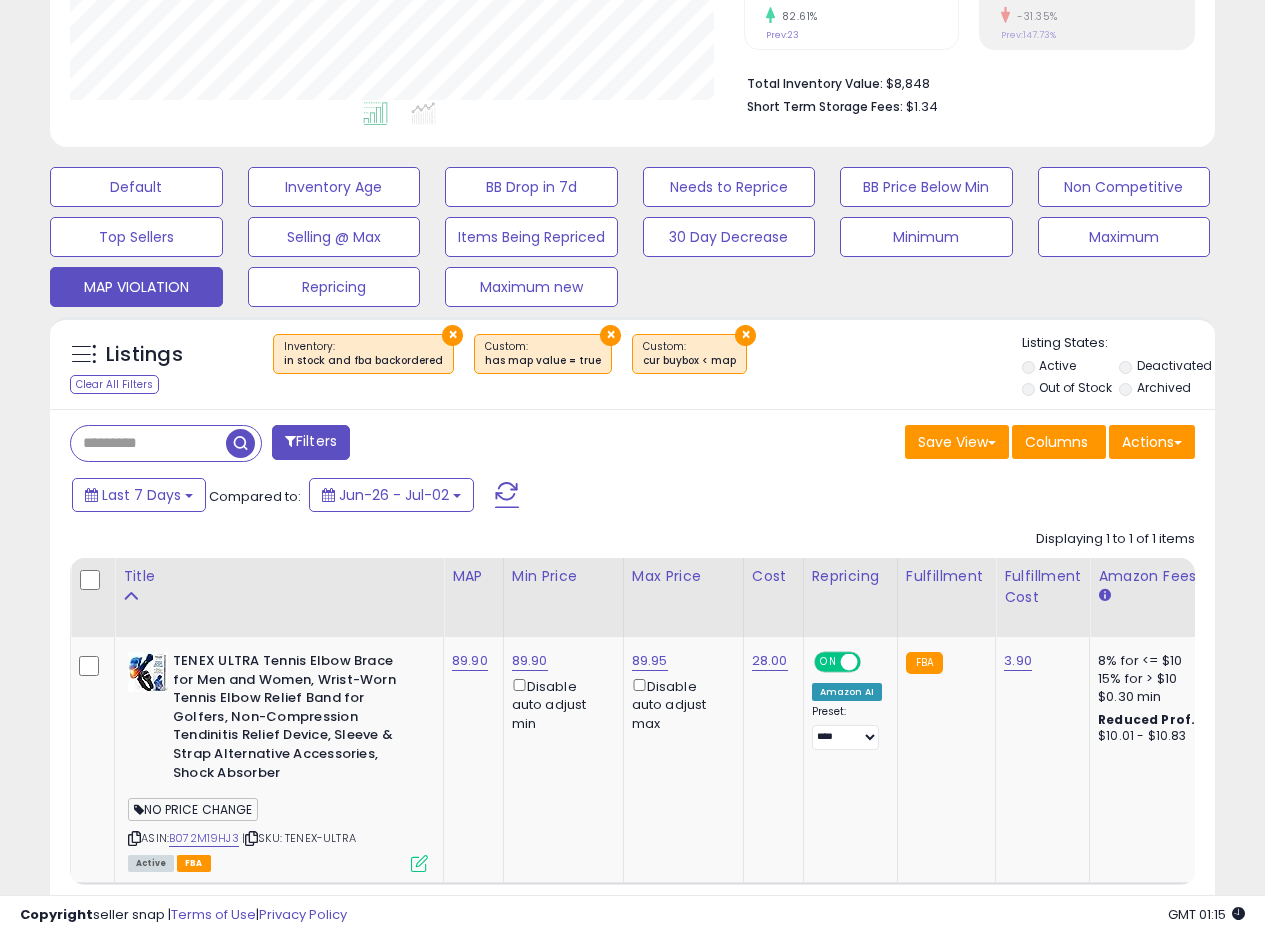 click on "Default
Inventory Age
BB Drop in 7d
Needs to Reprice
BB Price Below Min
Non Competitive
Top Sellers
Selling @ Max
Items Being Repriced
30 Day Decrease
Minimum
Maximum
MAP VIOLATION
Repricing Max new" at bounding box center (632, 232) 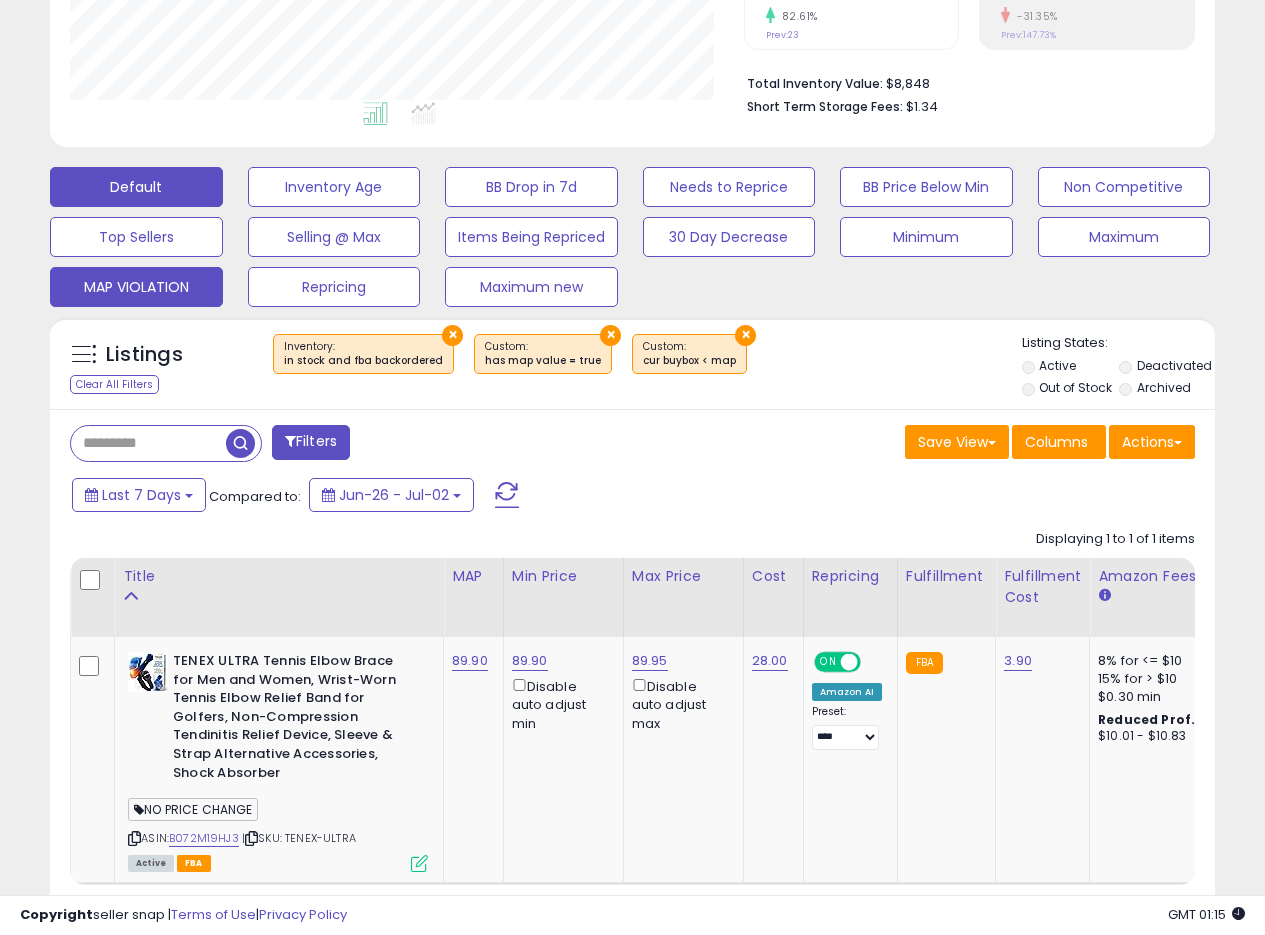 click on "Default" at bounding box center [136, 187] 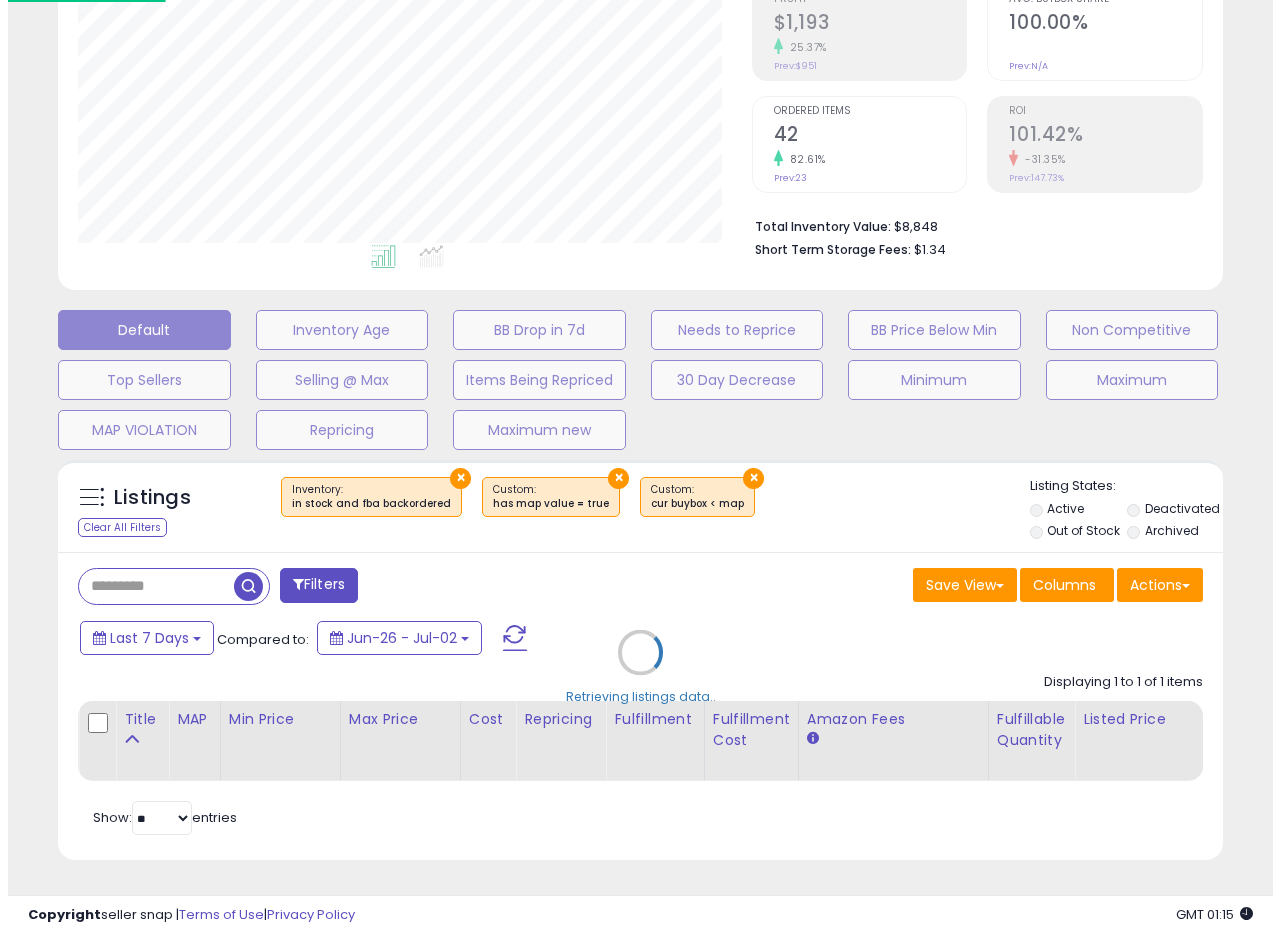 scroll, scrollTop: 335, scrollLeft: 0, axis: vertical 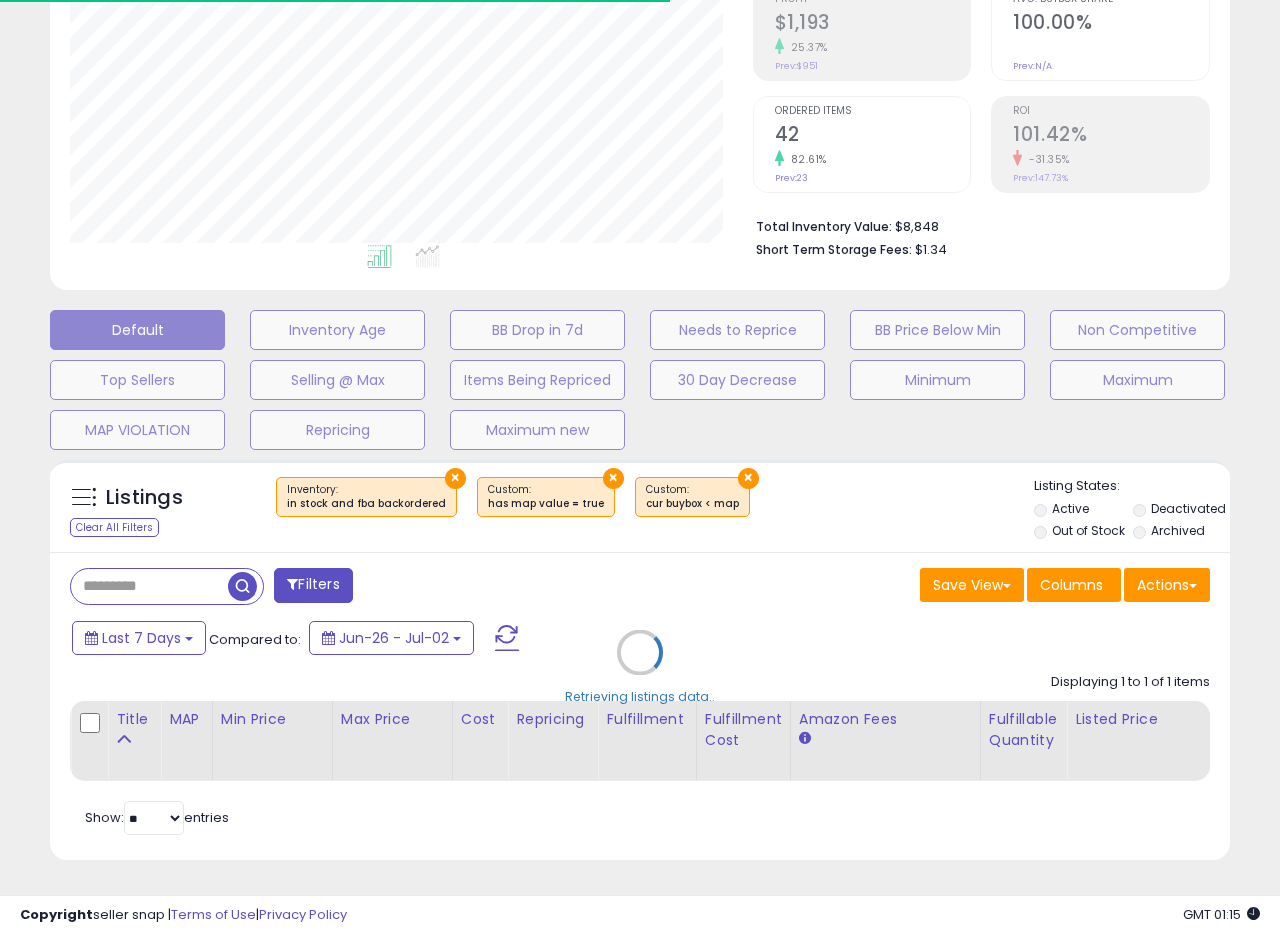 select on "**" 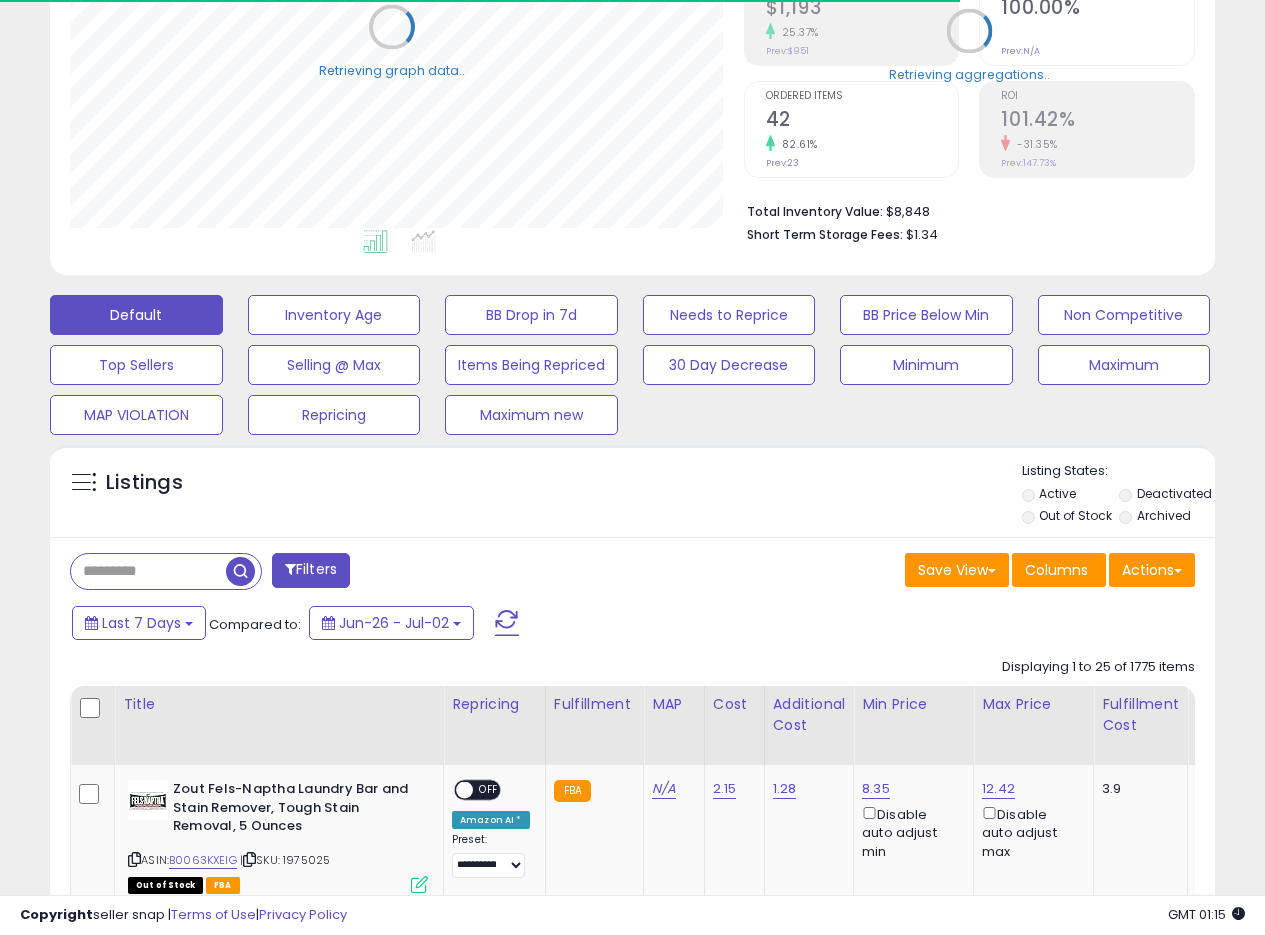 scroll, scrollTop: 410, scrollLeft: 674, axis: both 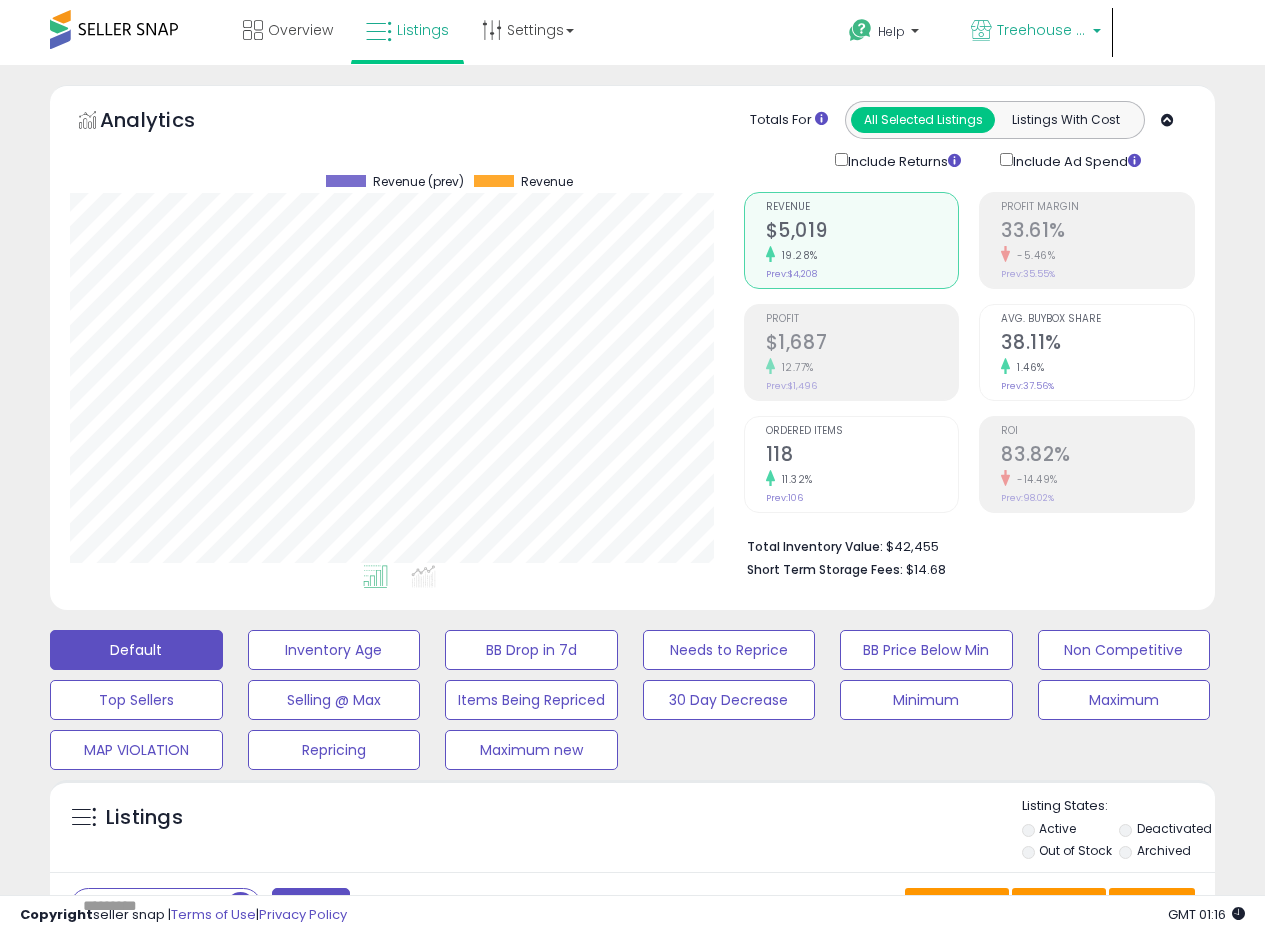 click on "Treehouse USA" at bounding box center [1036, 32] 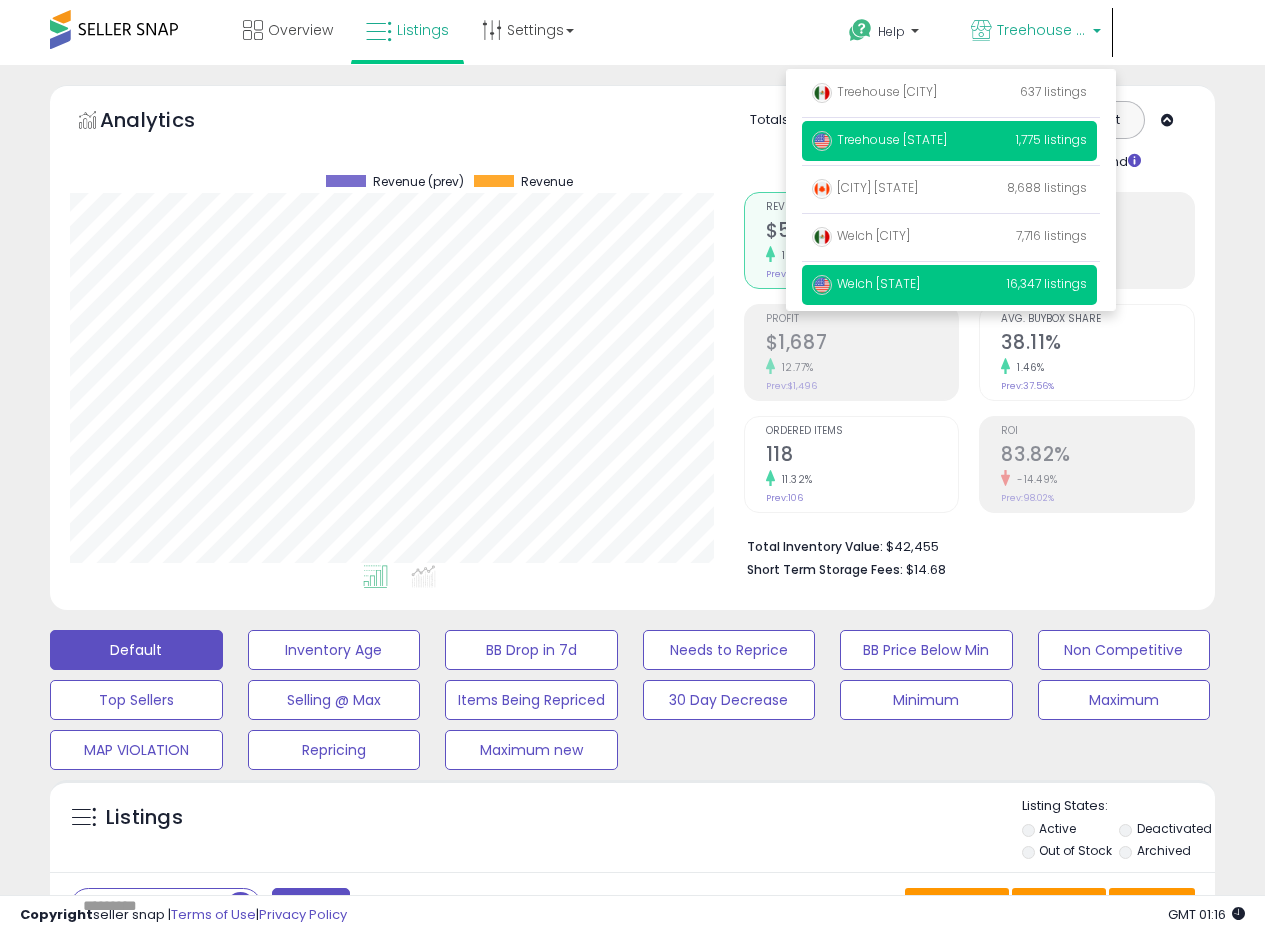 click on "[CITY] [STATE]" at bounding box center [866, 283] 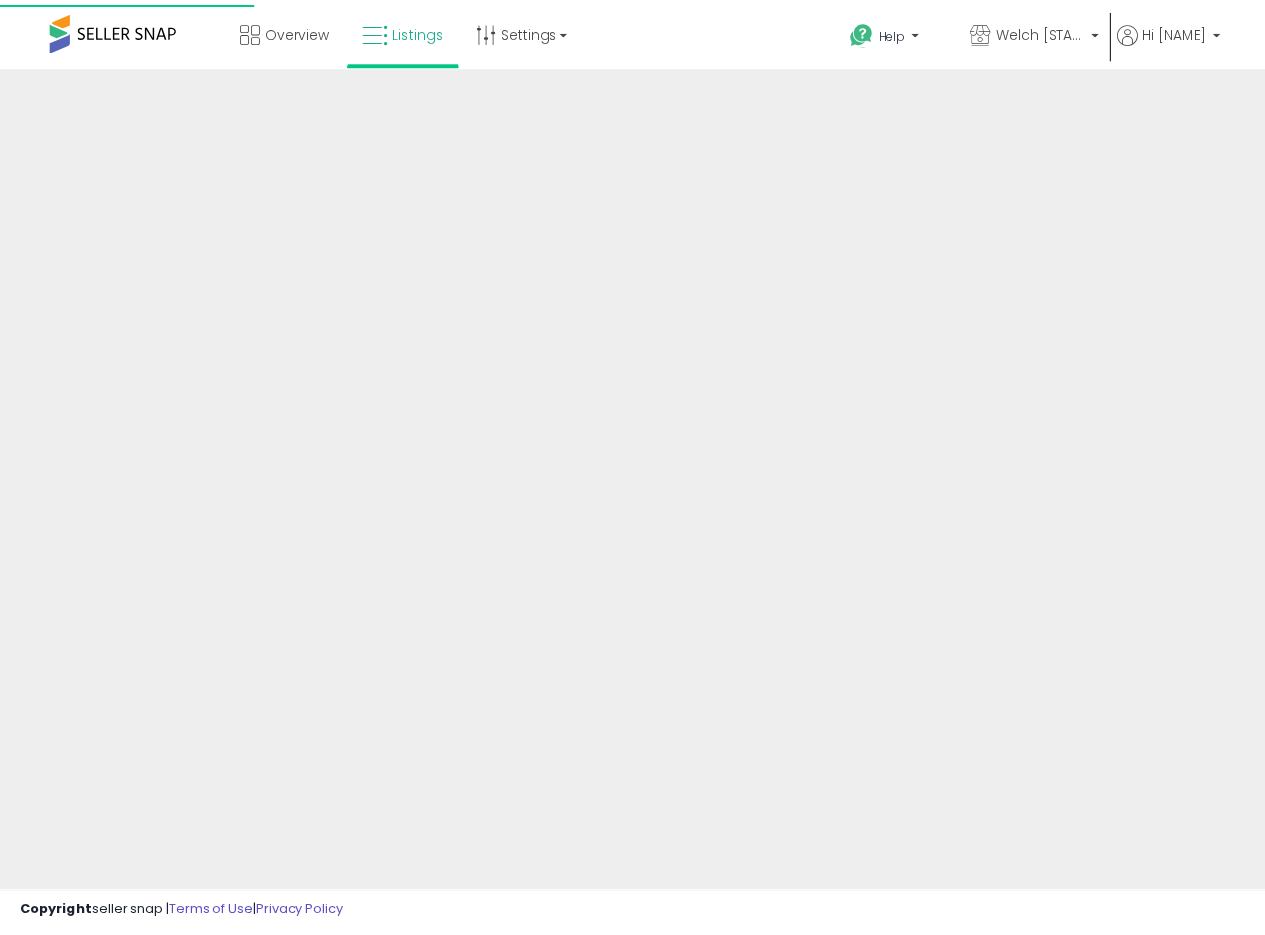 scroll, scrollTop: 0, scrollLeft: 0, axis: both 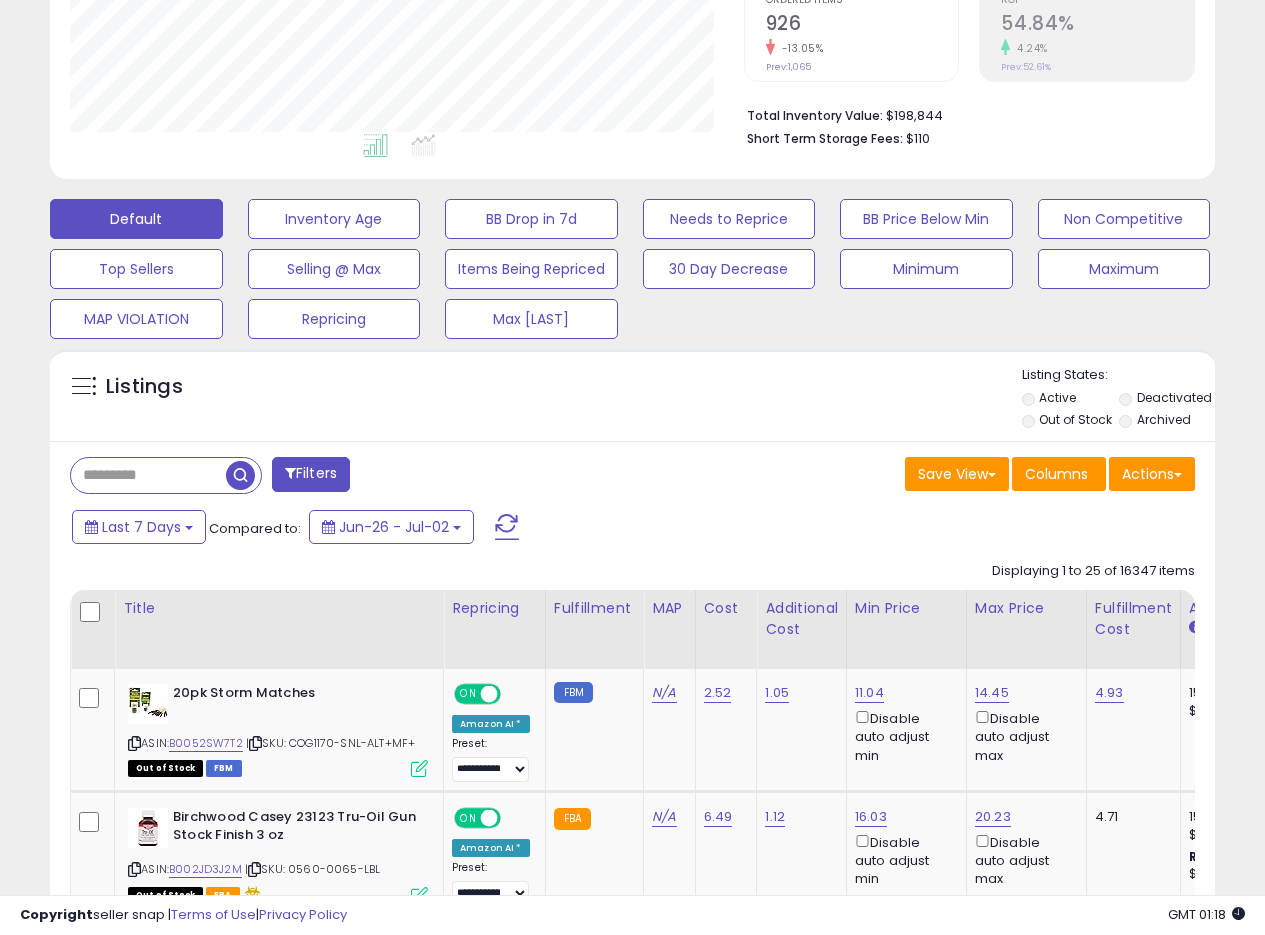 click on "Listings" at bounding box center (632, 400) 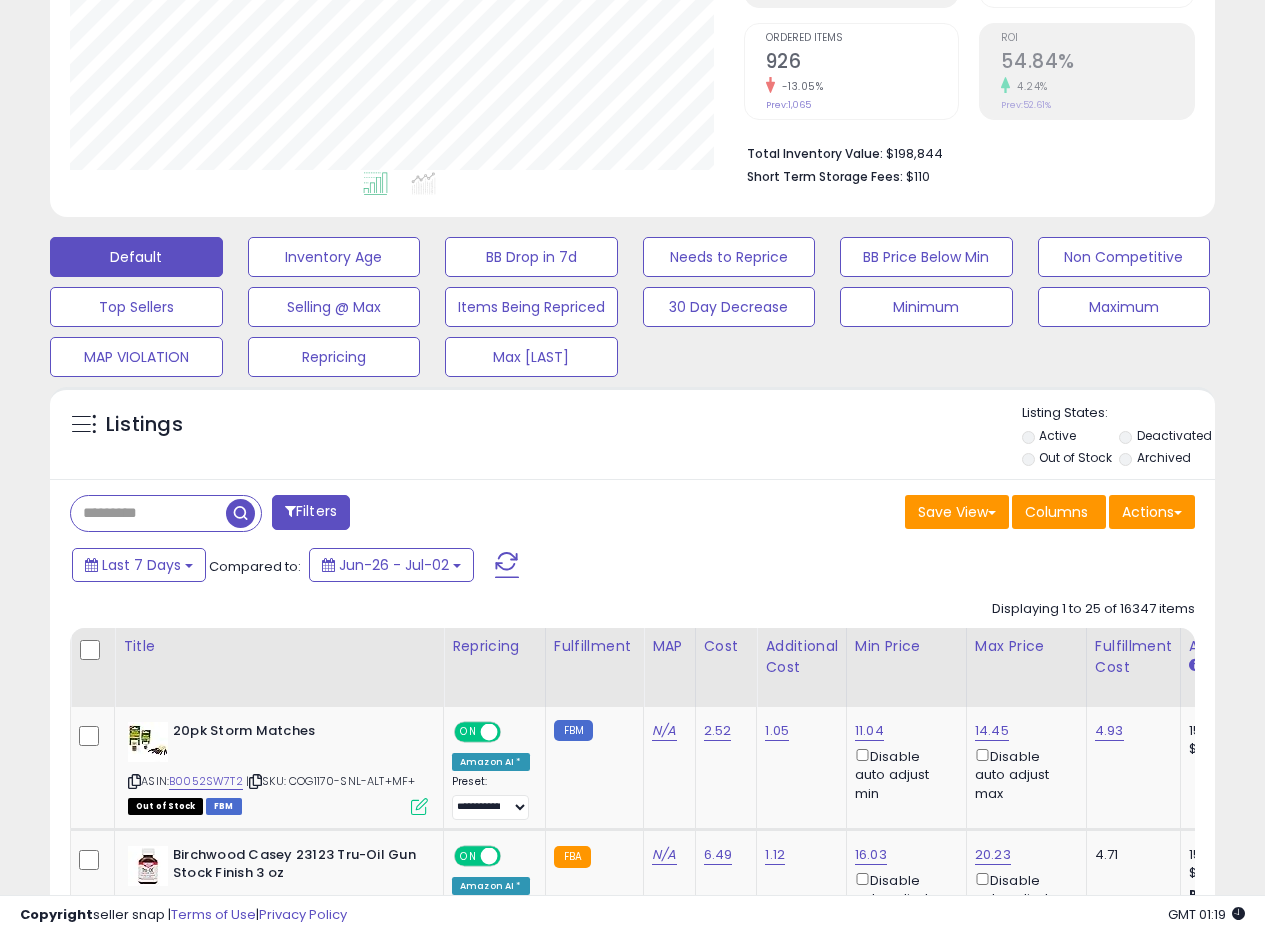 scroll, scrollTop: 554, scrollLeft: 0, axis: vertical 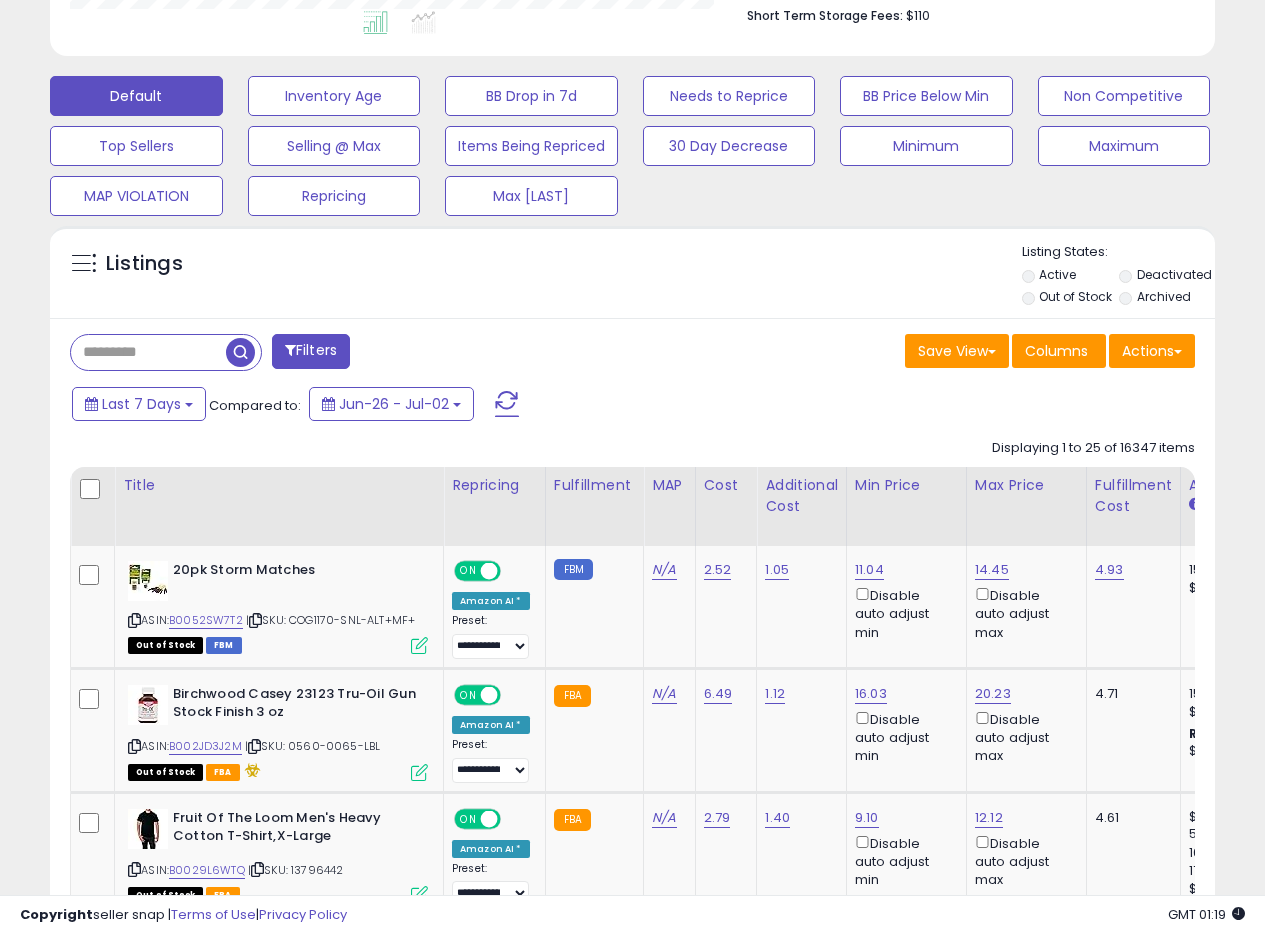 click on "Save View
Save As New View
Update Current View
Columns
Actions
Import  Export Visible Columns" at bounding box center [922, 353] 